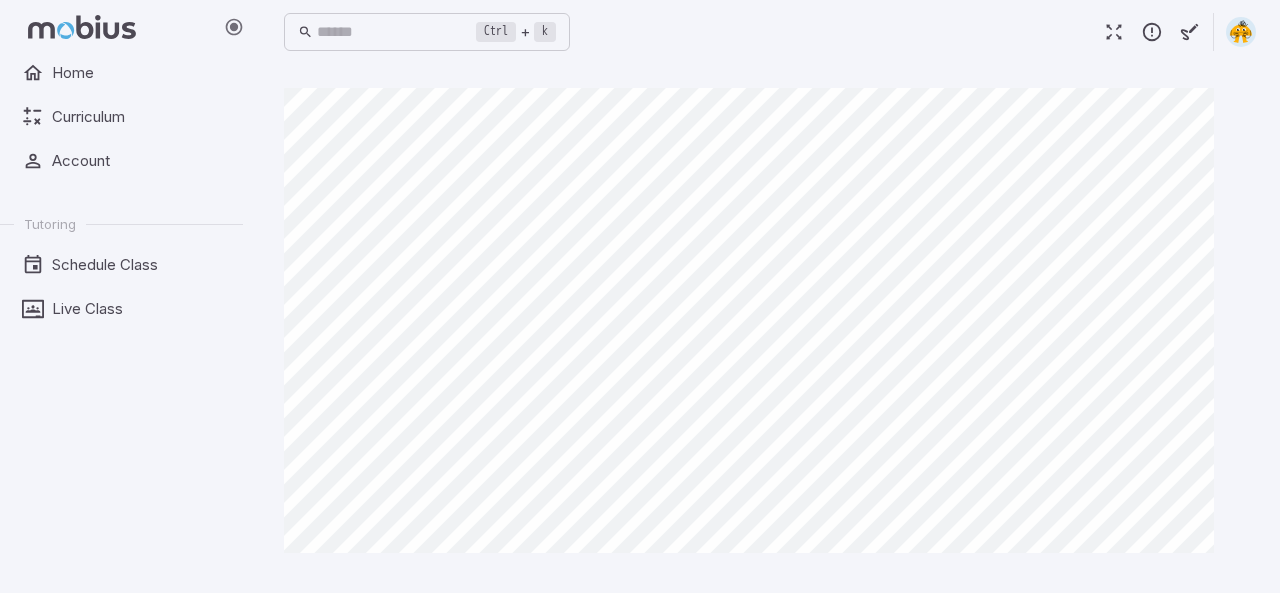 scroll, scrollTop: 0, scrollLeft: 0, axis: both 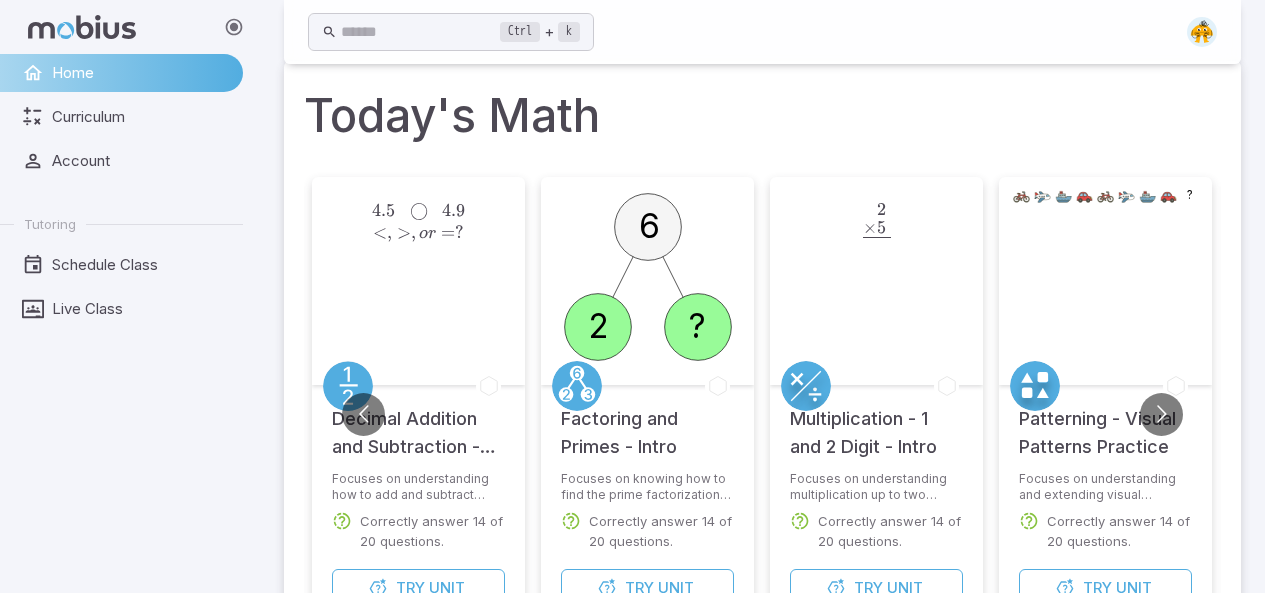 click on "Focuses on knowing how to find the prime factorization of a number. Correctly answer 14 of 20 questions." at bounding box center [647, 517] 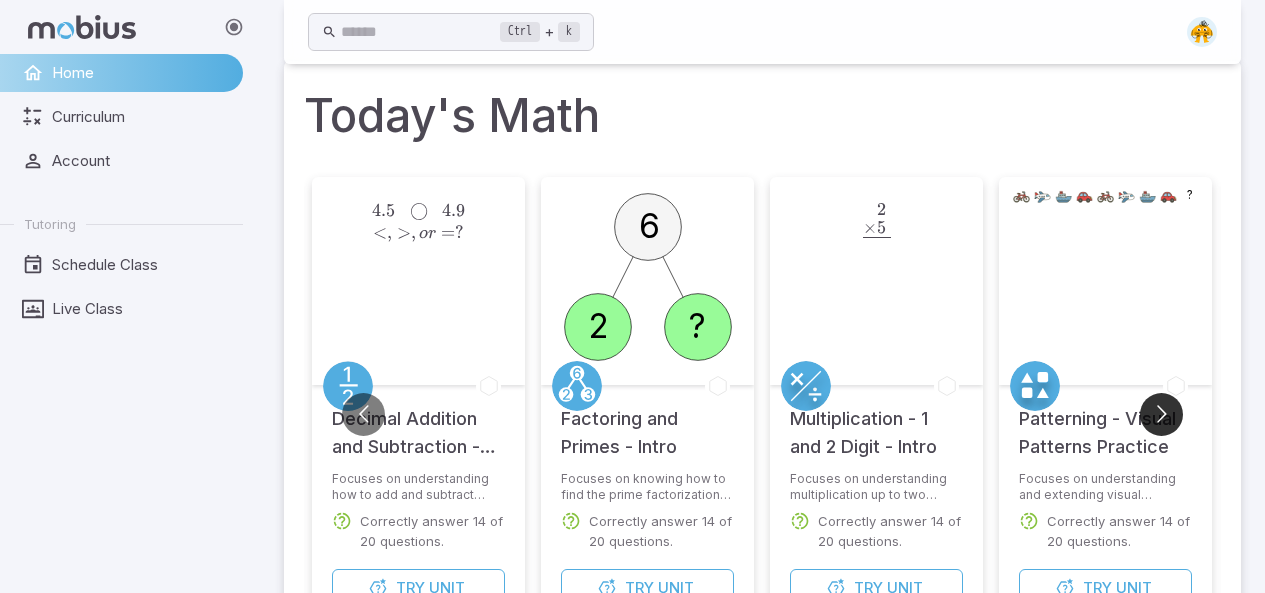 click at bounding box center [1161, 414] 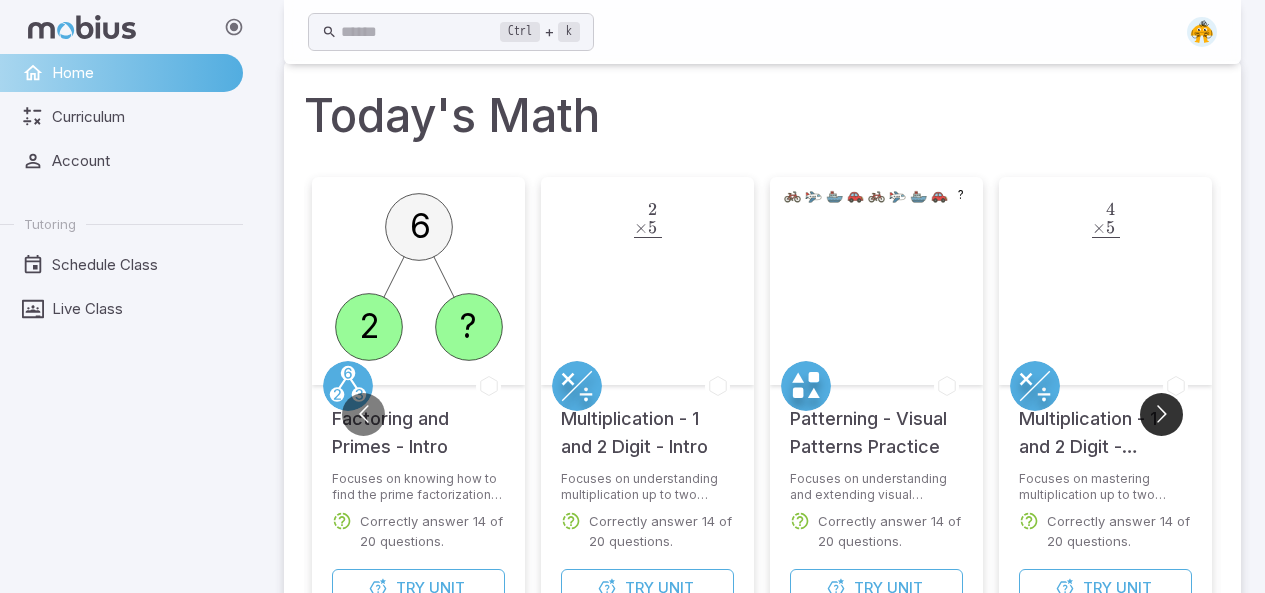click at bounding box center [1161, 414] 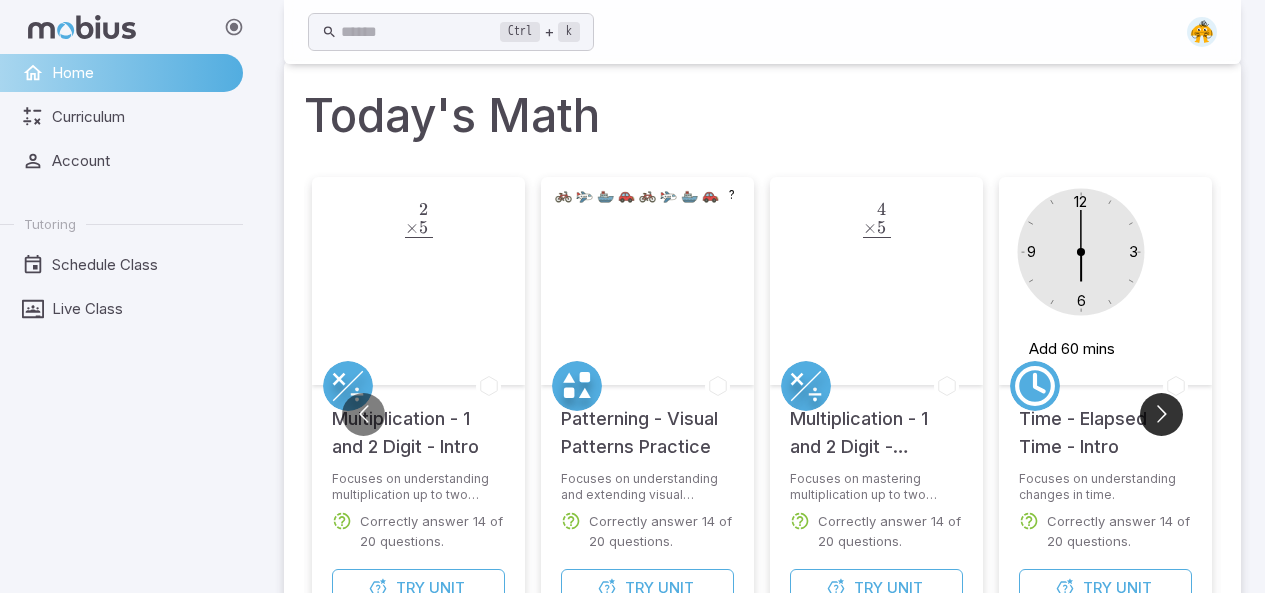 click at bounding box center [1161, 414] 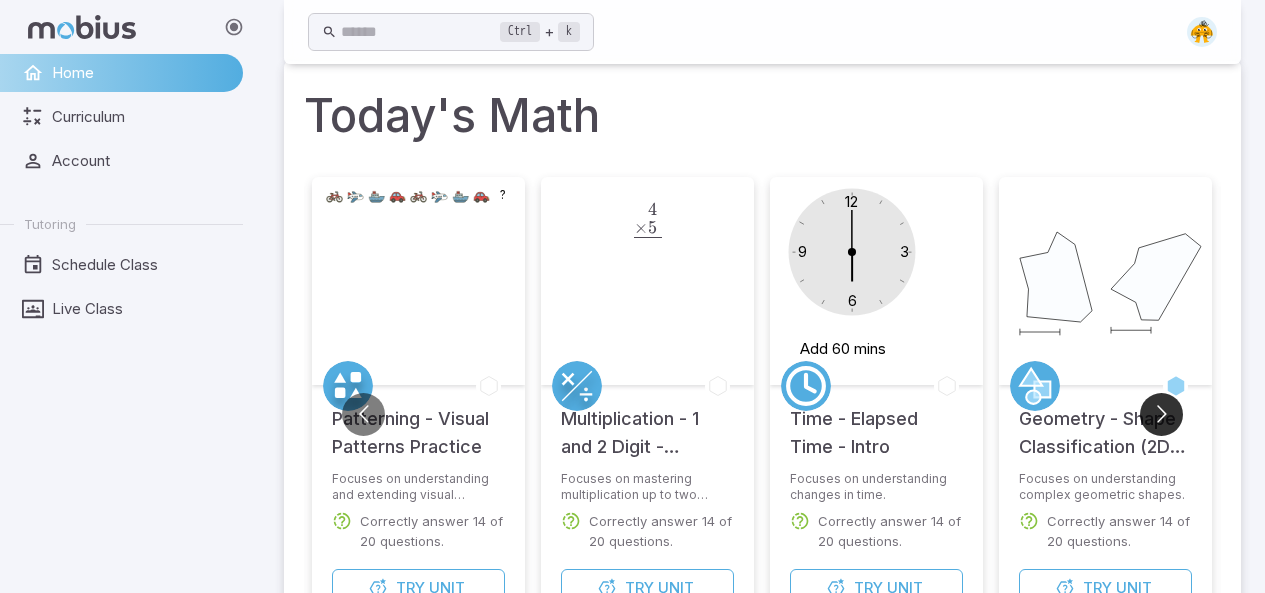click at bounding box center [1161, 414] 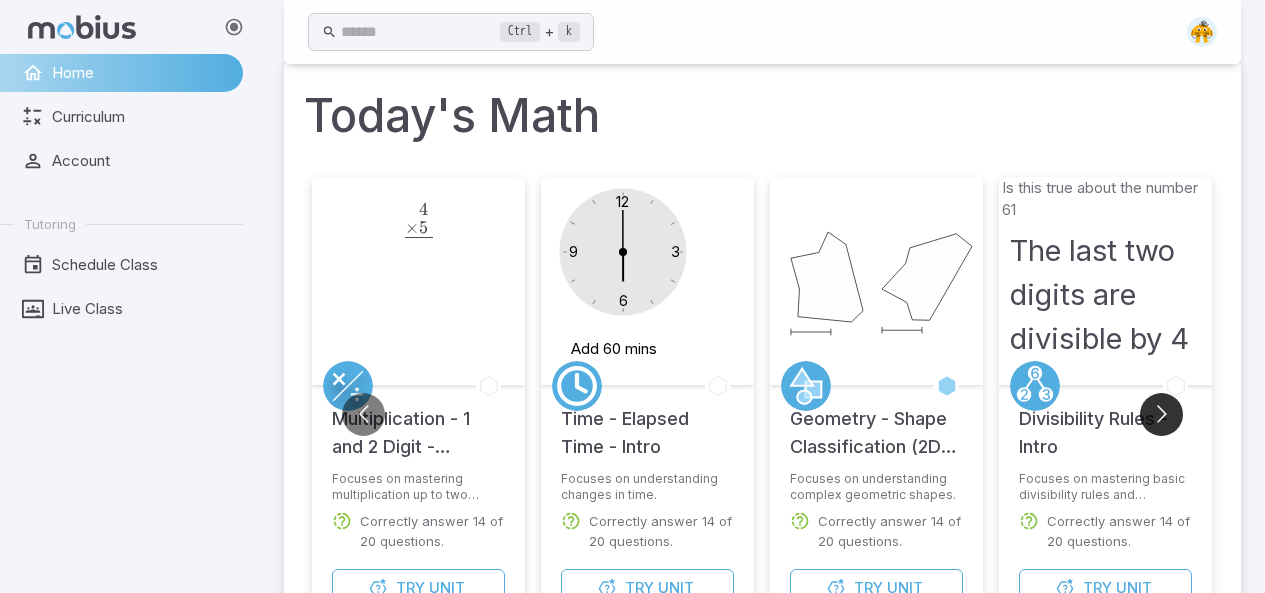 click at bounding box center (1161, 414) 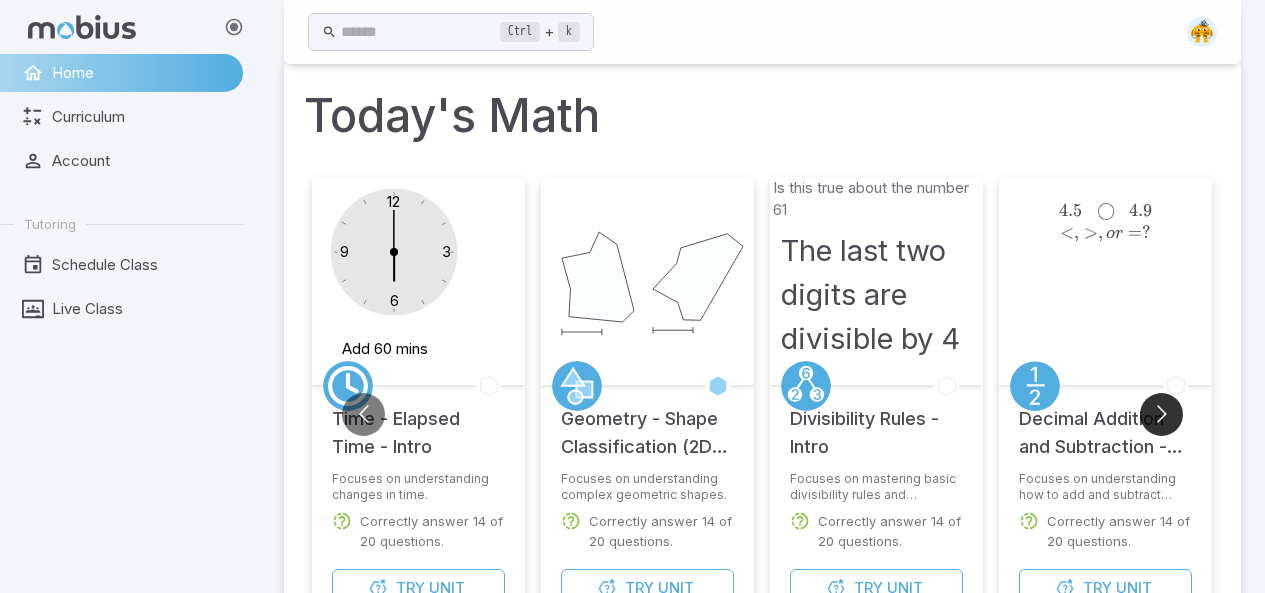 click at bounding box center (1161, 414) 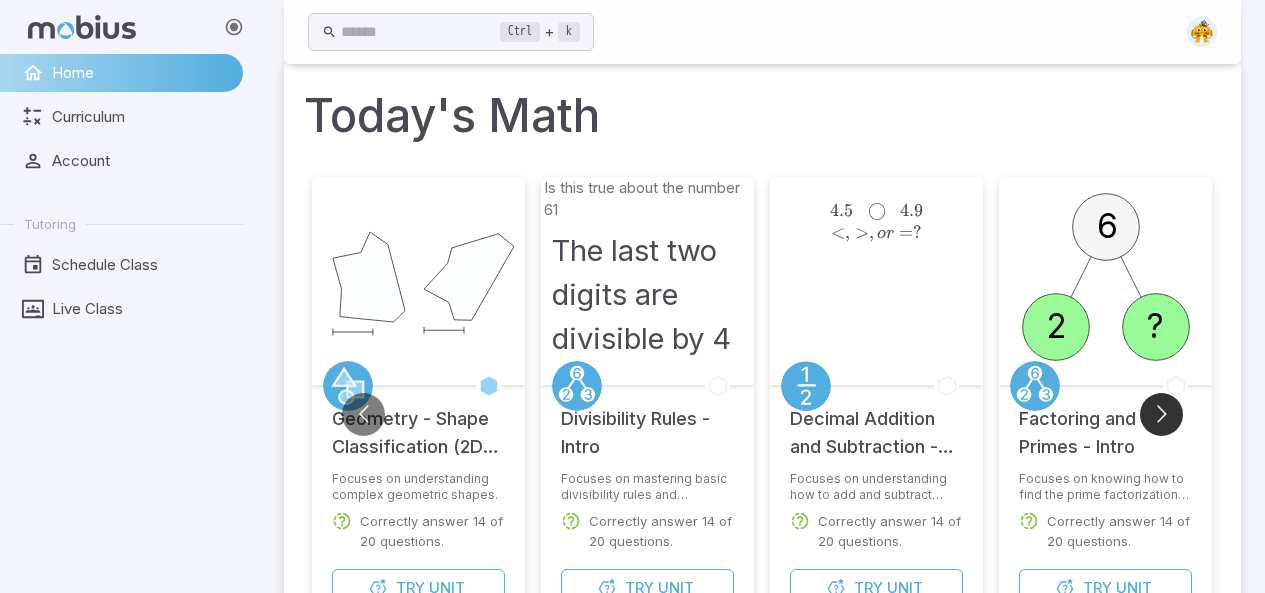 click at bounding box center [1161, 414] 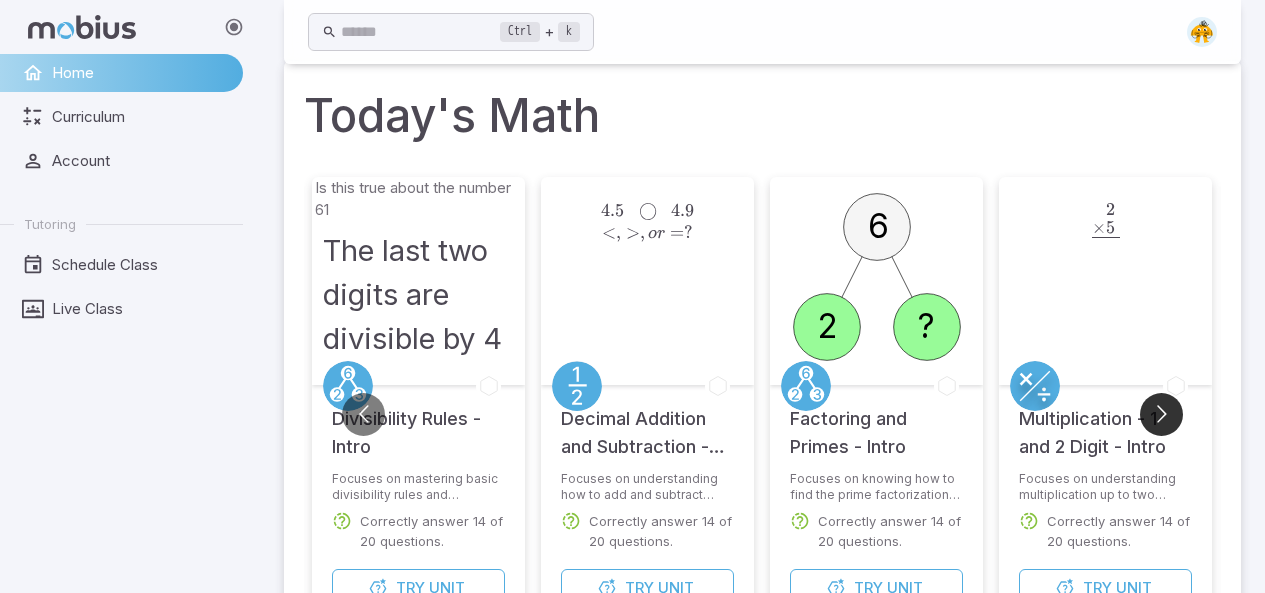click at bounding box center [1161, 414] 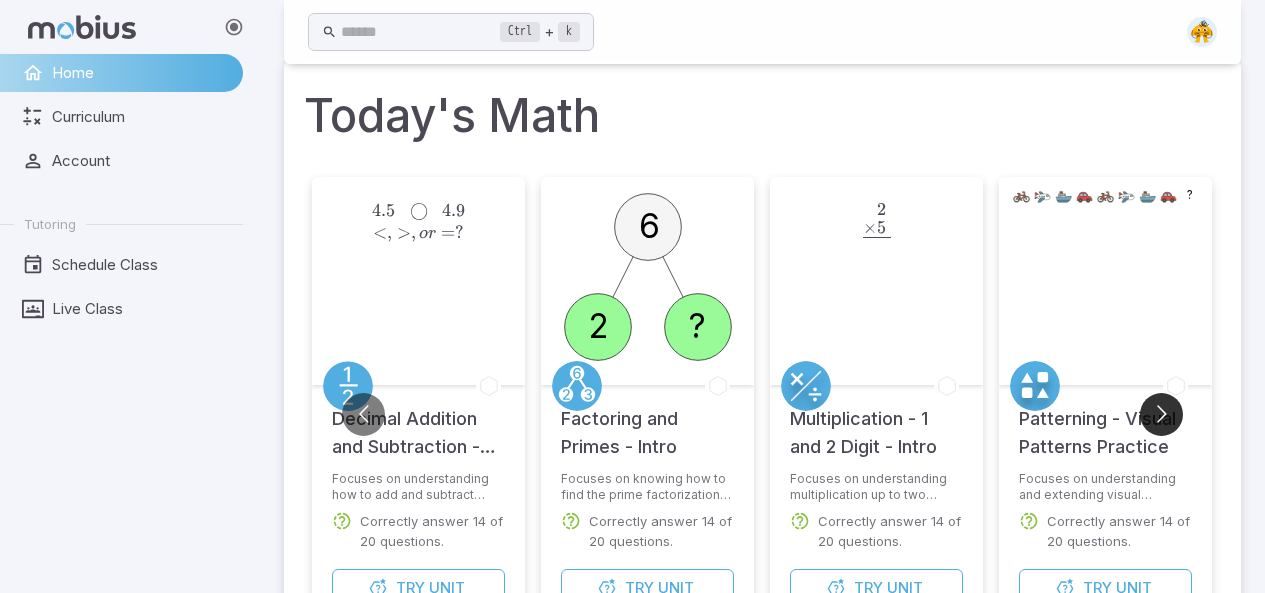 click at bounding box center [1161, 414] 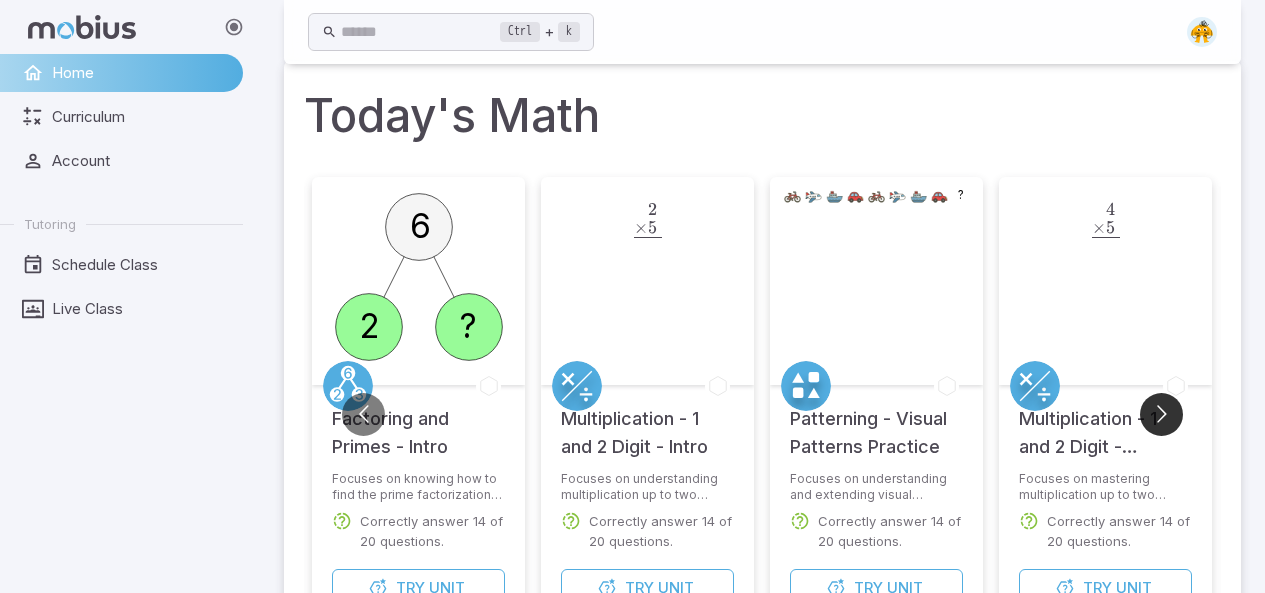 click at bounding box center (1161, 414) 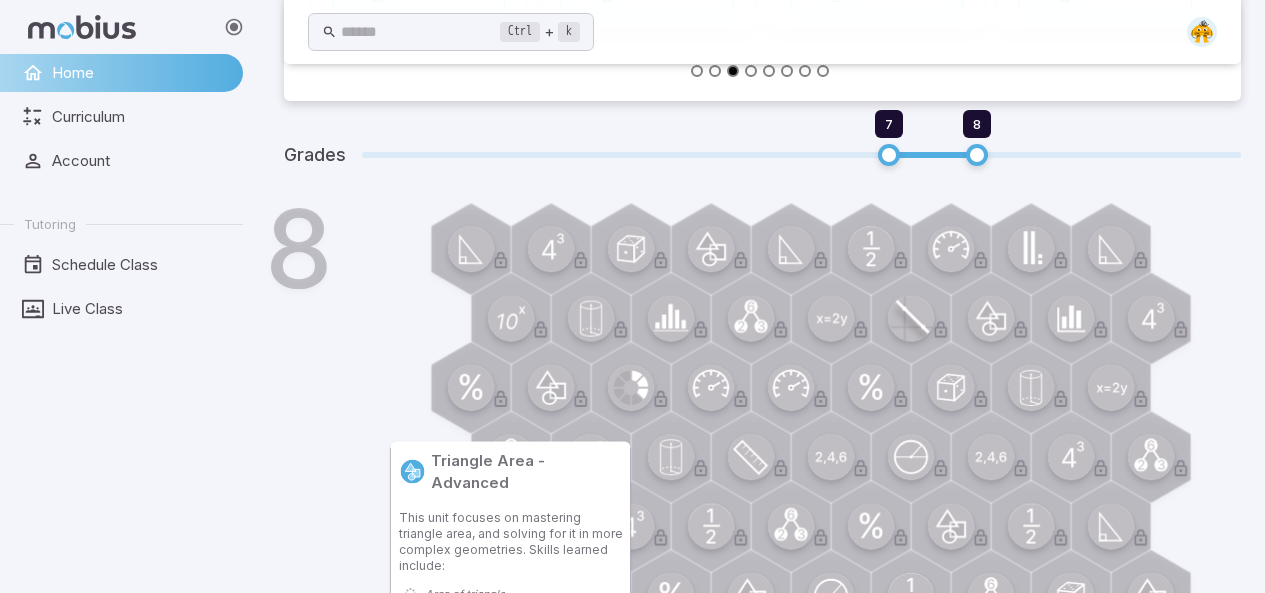 scroll, scrollTop: 0, scrollLeft: 0, axis: both 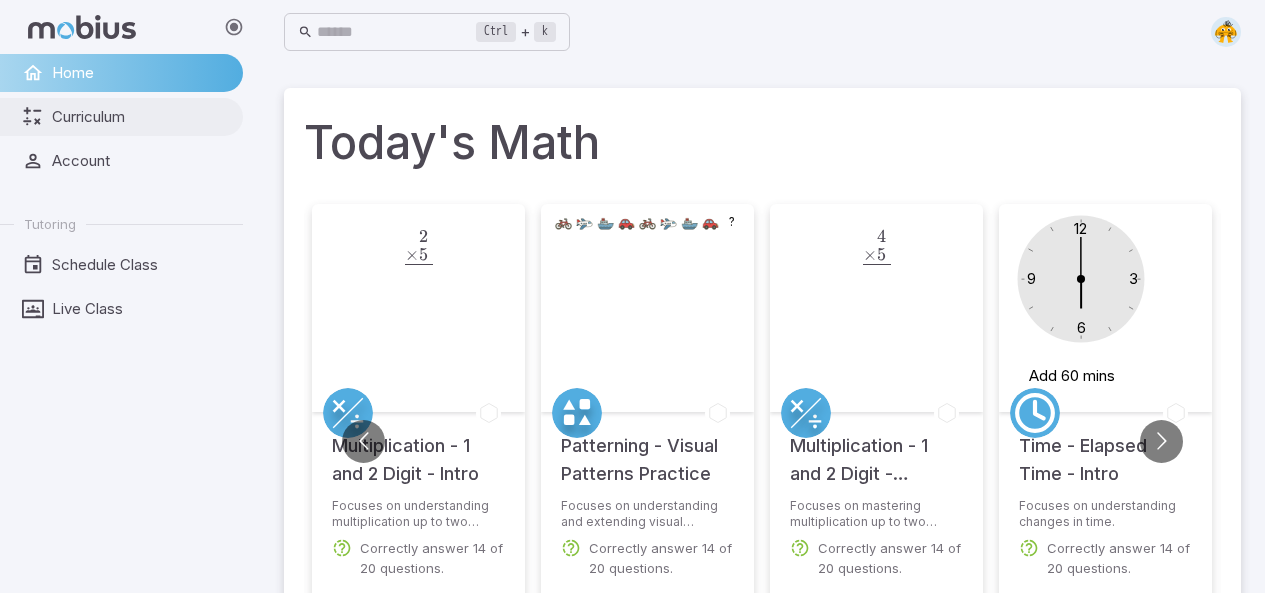 click on "Curriculum" at bounding box center (140, 117) 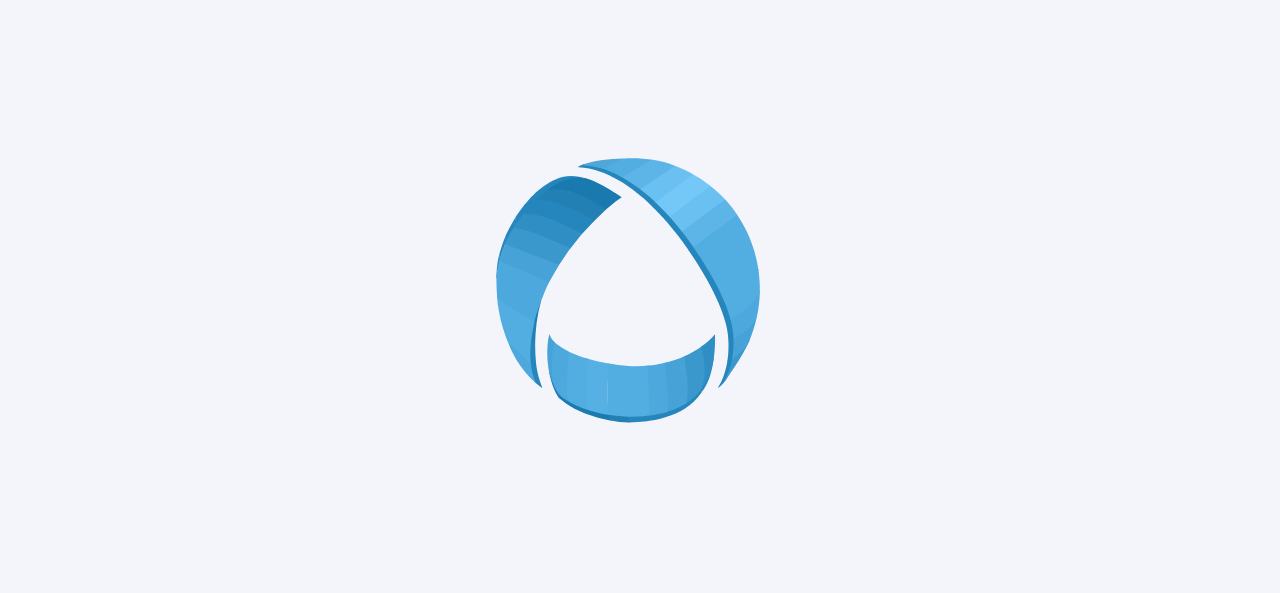 scroll, scrollTop: 0, scrollLeft: 0, axis: both 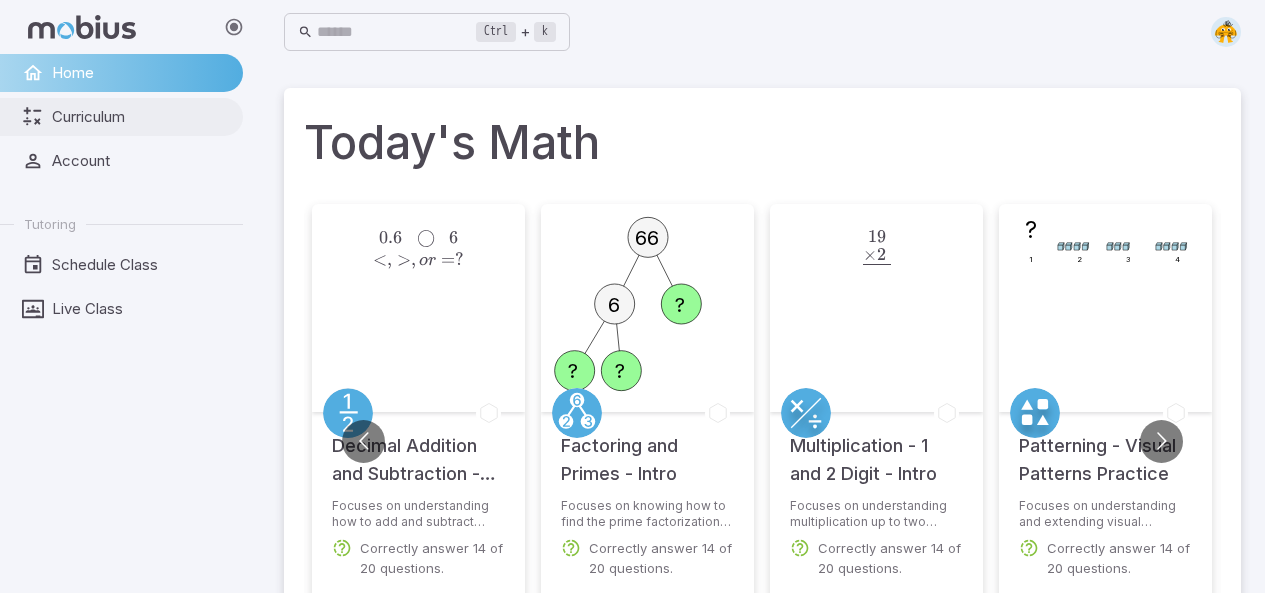 click on "Curriculum" at bounding box center (140, 117) 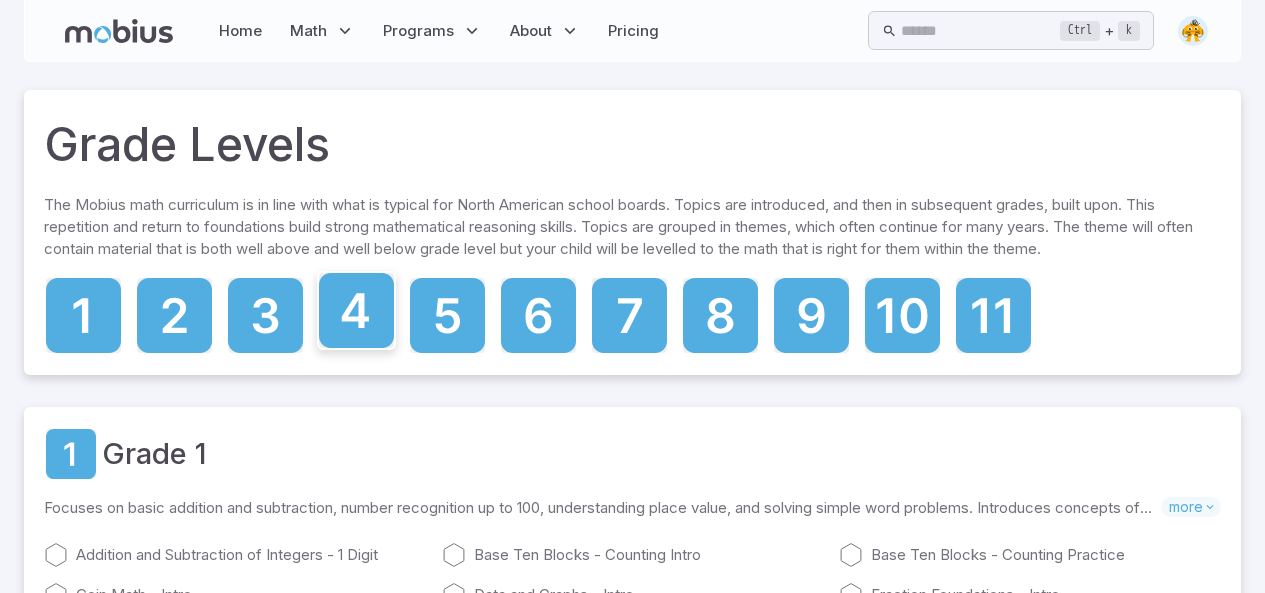 click 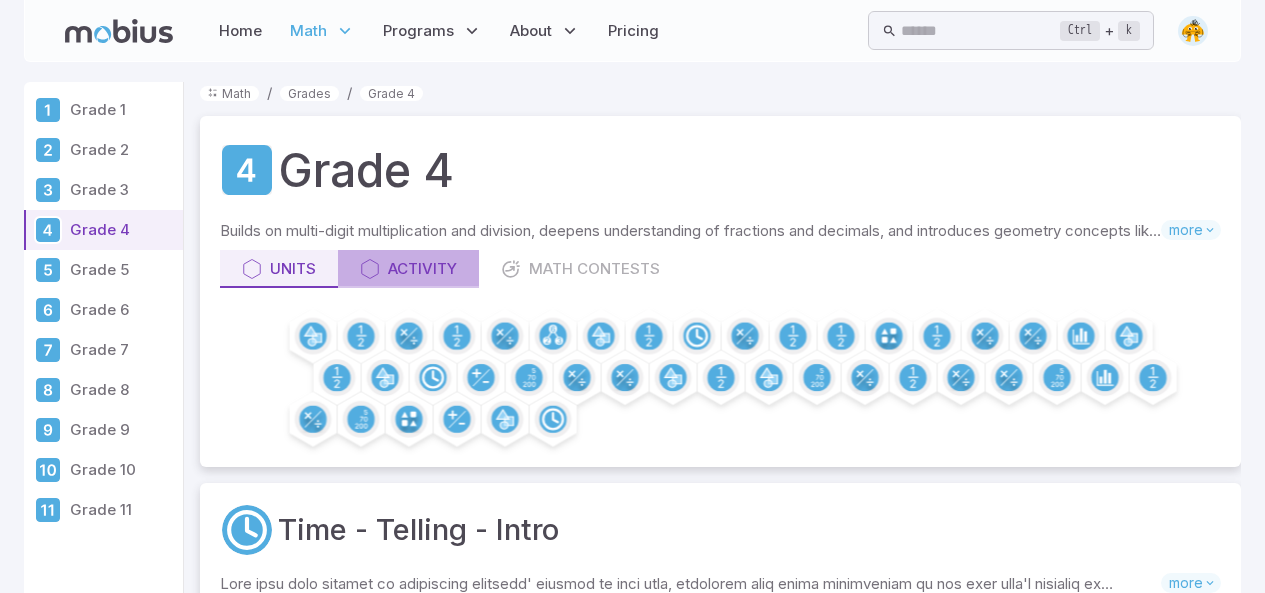 click on "Activity" at bounding box center [408, 269] 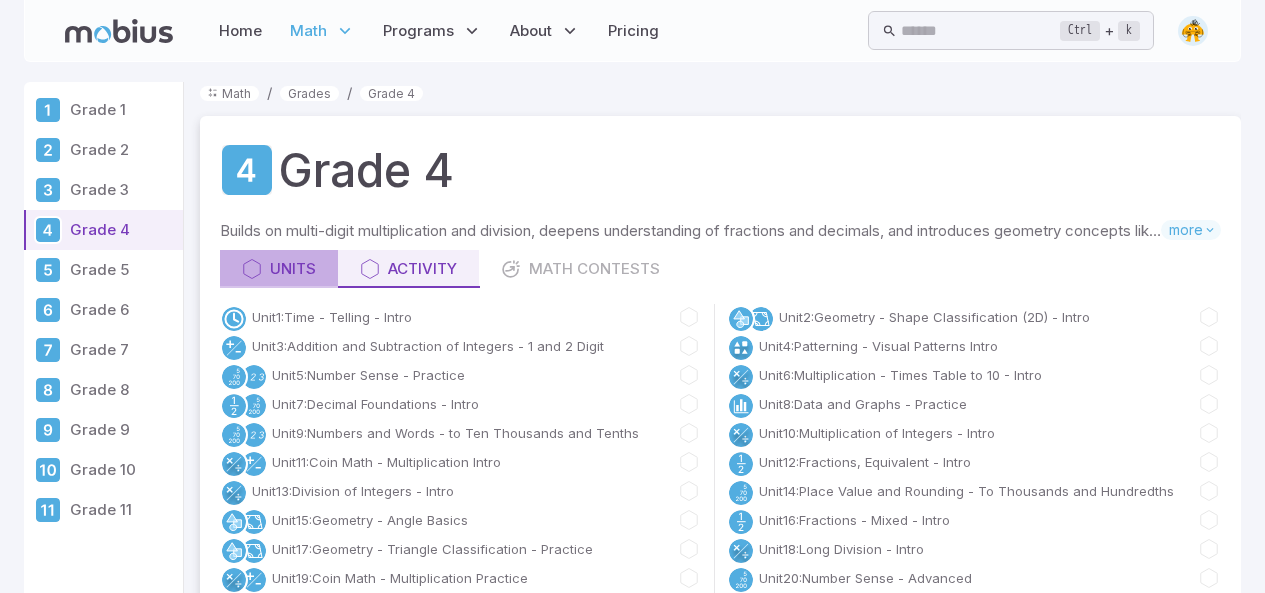click on "Units" at bounding box center (279, 269) 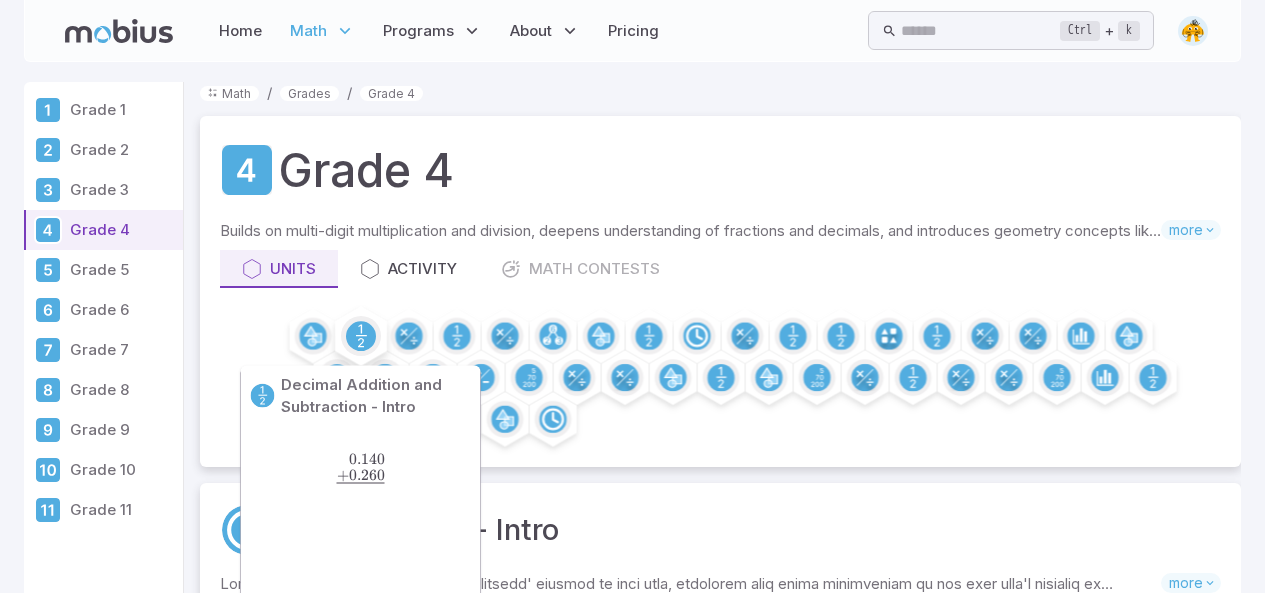 click 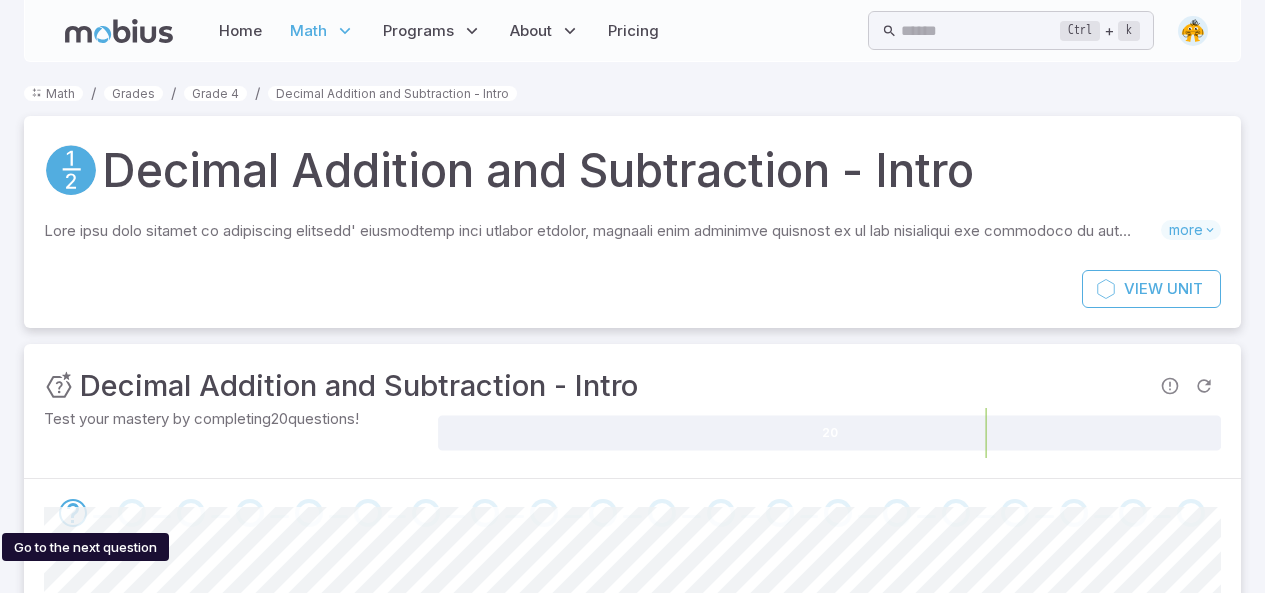 click at bounding box center (73, 513) 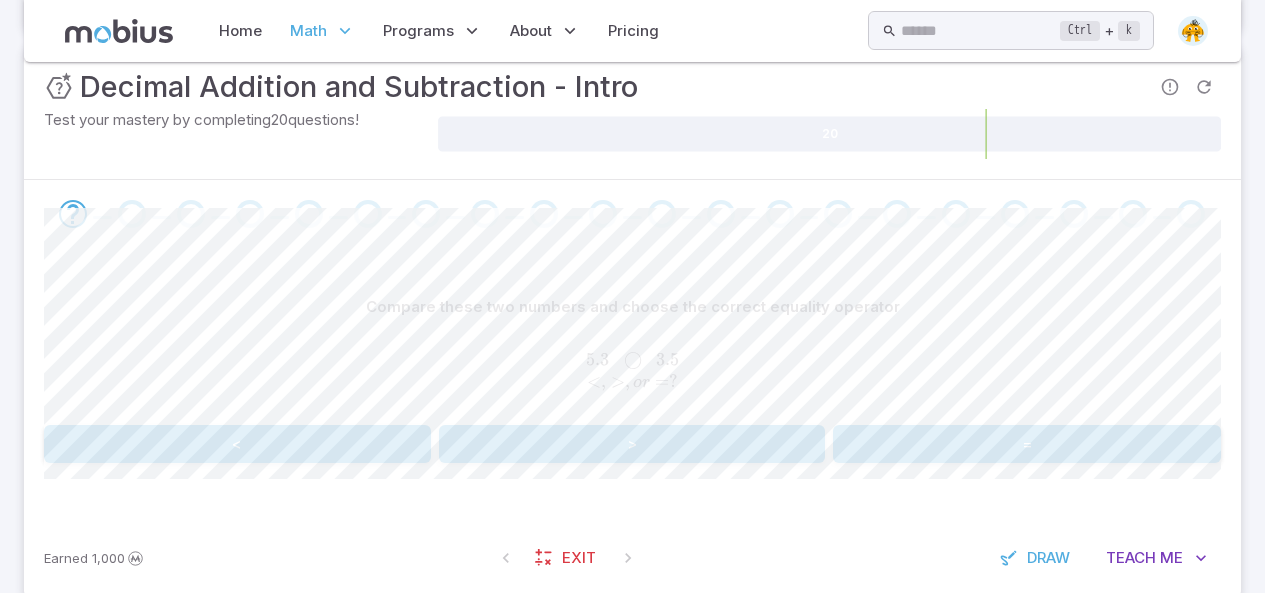 scroll, scrollTop: 301, scrollLeft: 0, axis: vertical 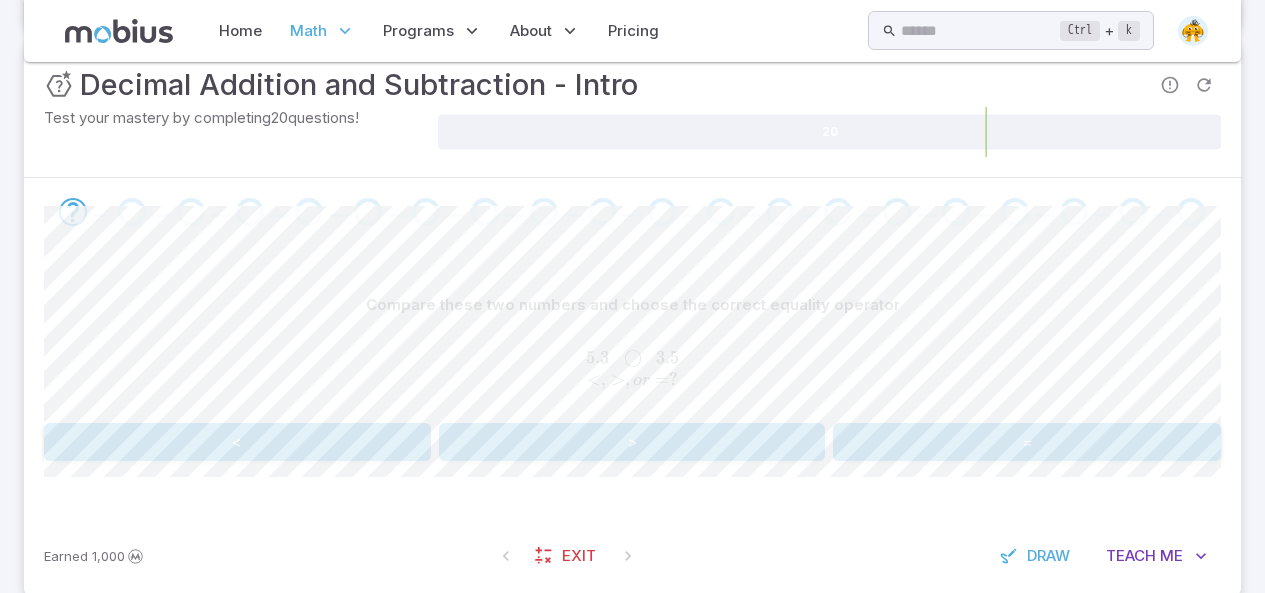 click on "Compare these two numbers and choose the correct equality operator 5.3       ◯       3.5 < , > , o r = ? 5.3\;\; \bigcirc \;\;3.5\\<, >, or = ? 5.3 ◯ 3.5 < , > , or = ? < > =" at bounding box center [632, 373] 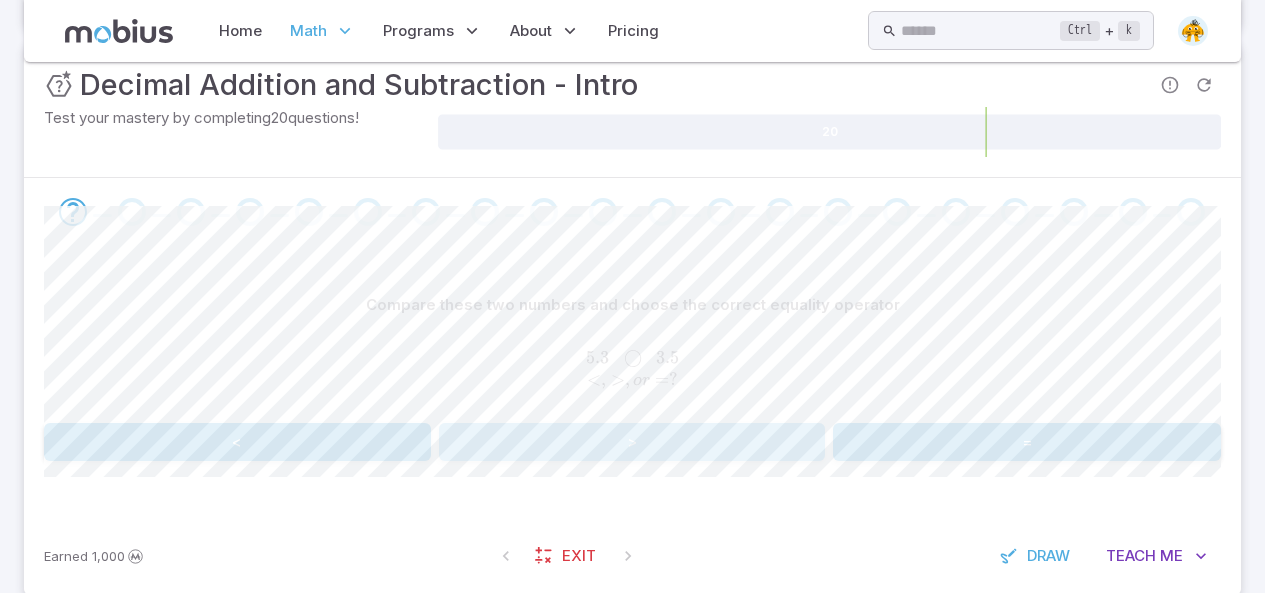 click on ">" at bounding box center [632, 442] 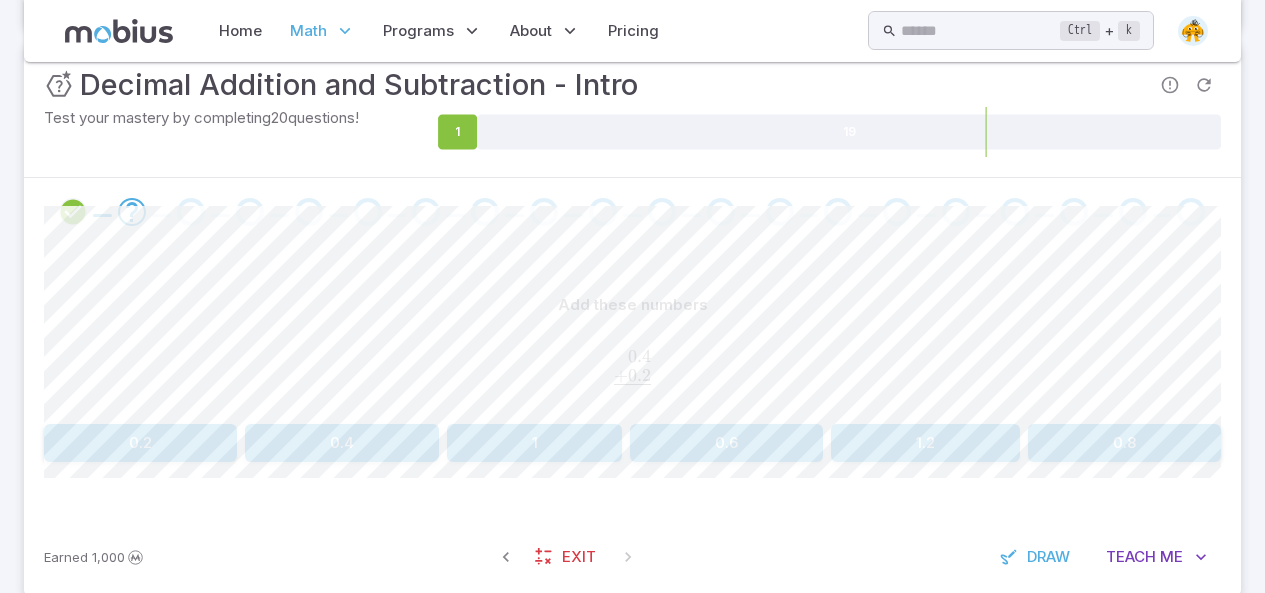 click on "0.6" at bounding box center [726, 443] 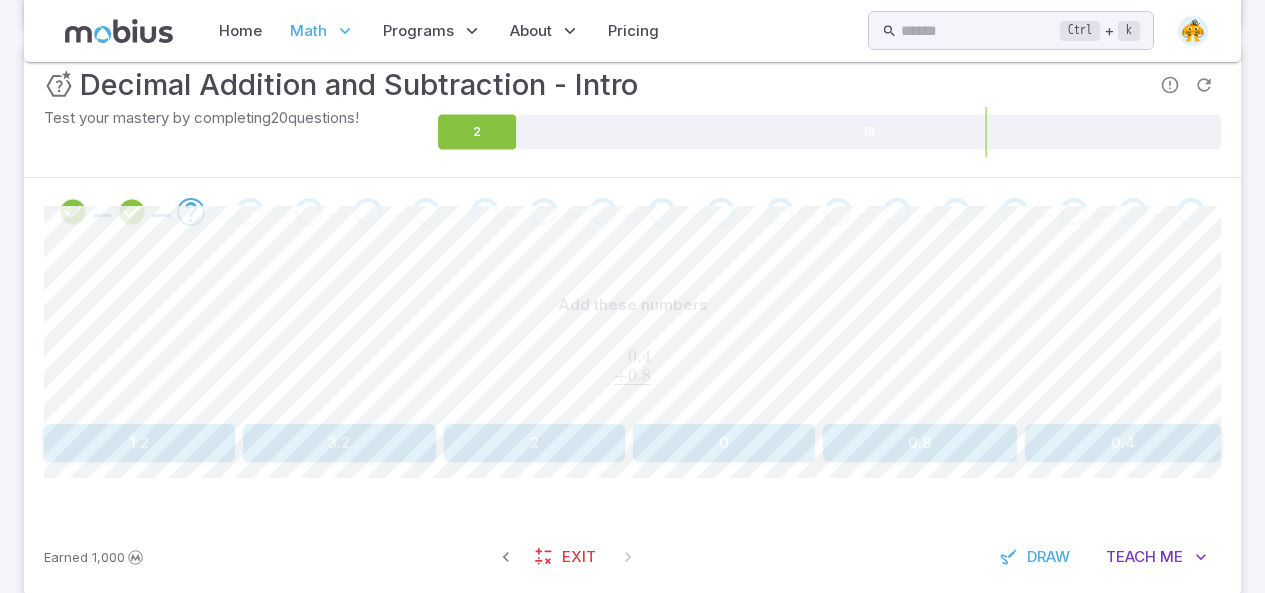 click on "1.2" at bounding box center (139, 443) 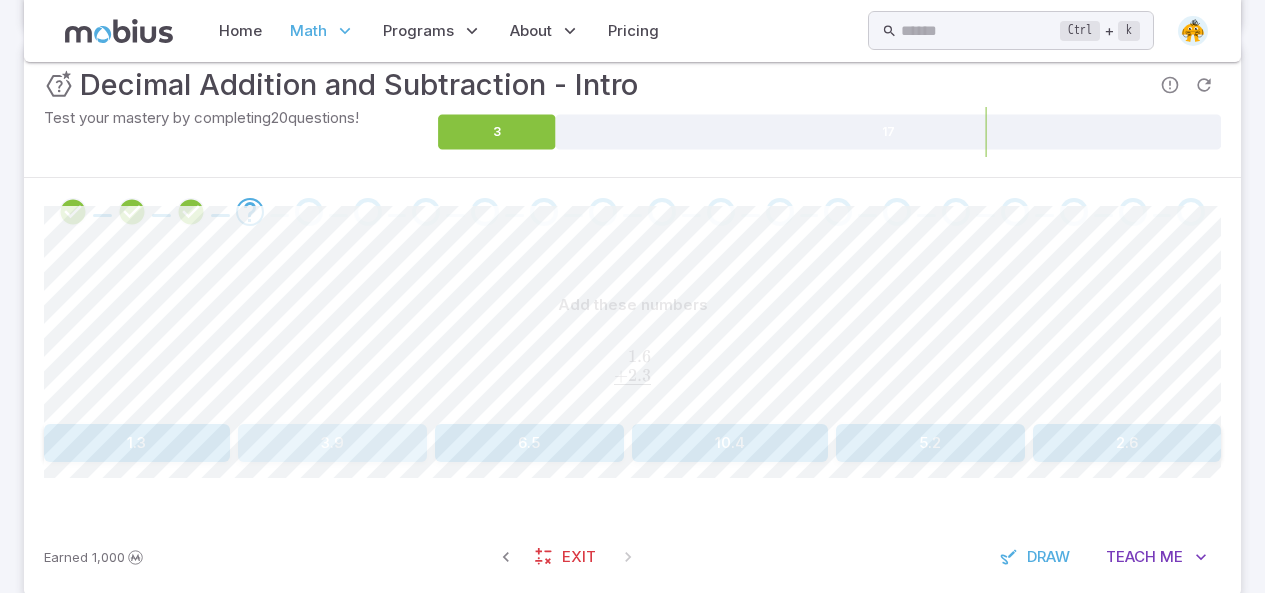 click on "3.9" at bounding box center (333, 443) 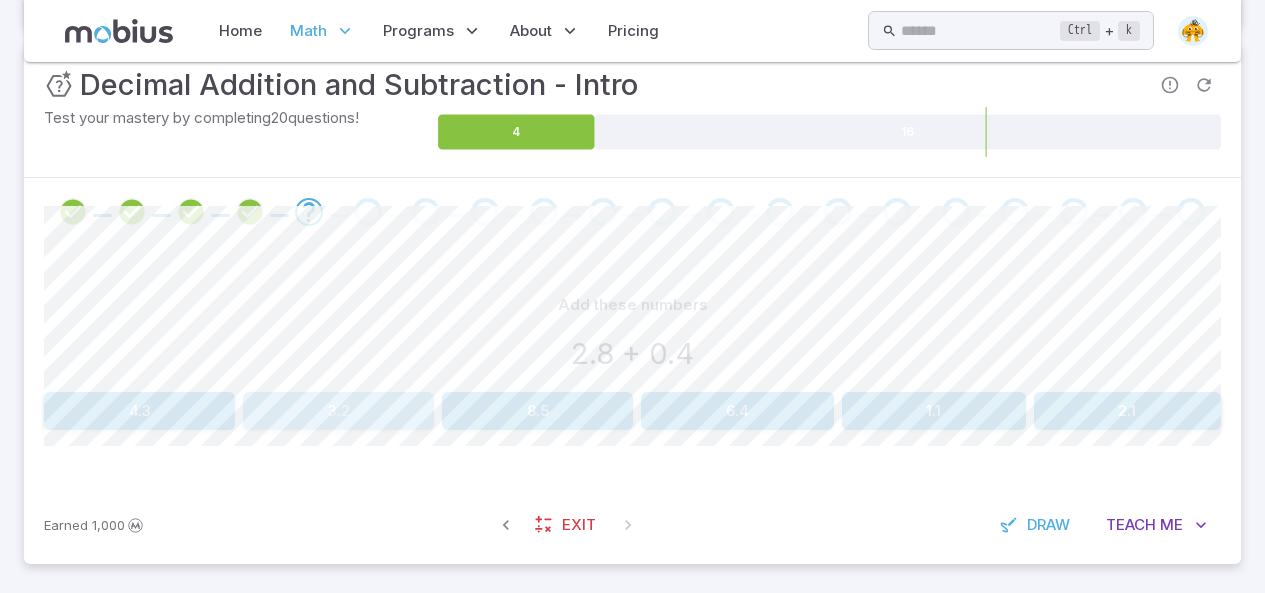click on "3.2" at bounding box center [338, 411] 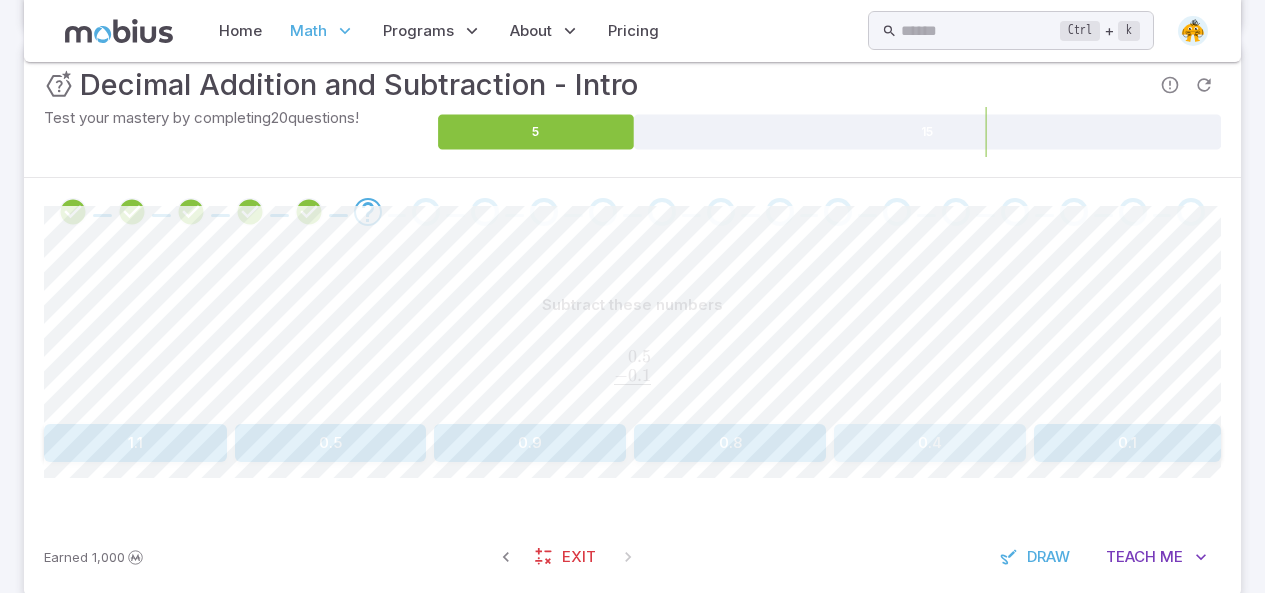 click on "0.4" at bounding box center (930, 443) 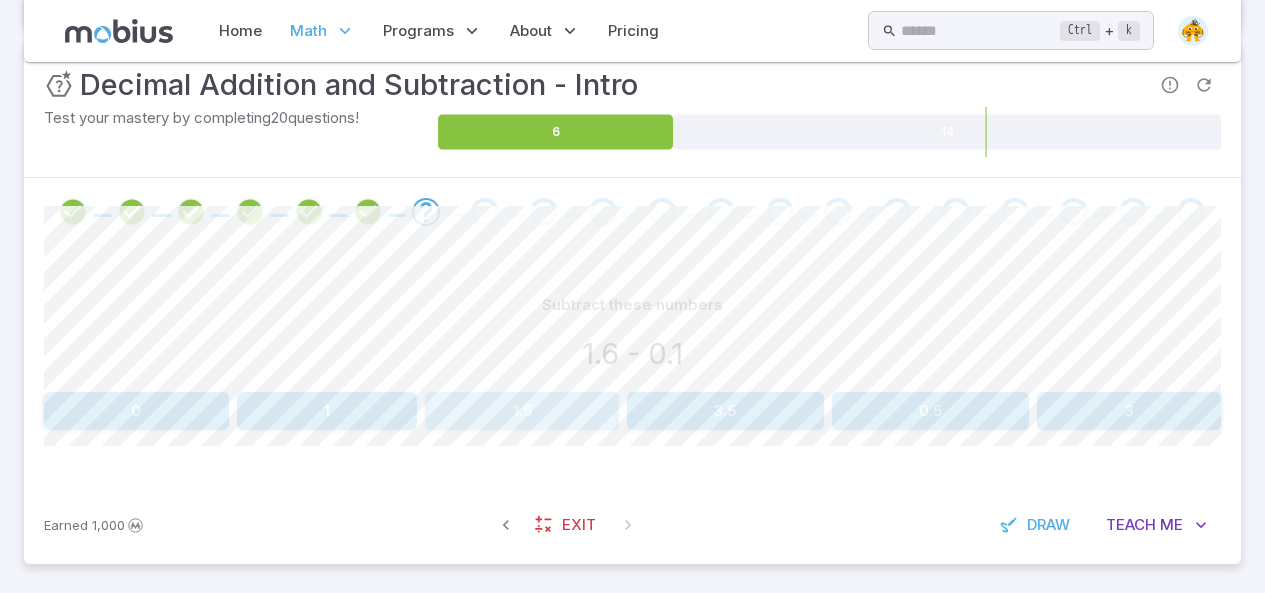 click on "1.5" at bounding box center [522, 411] 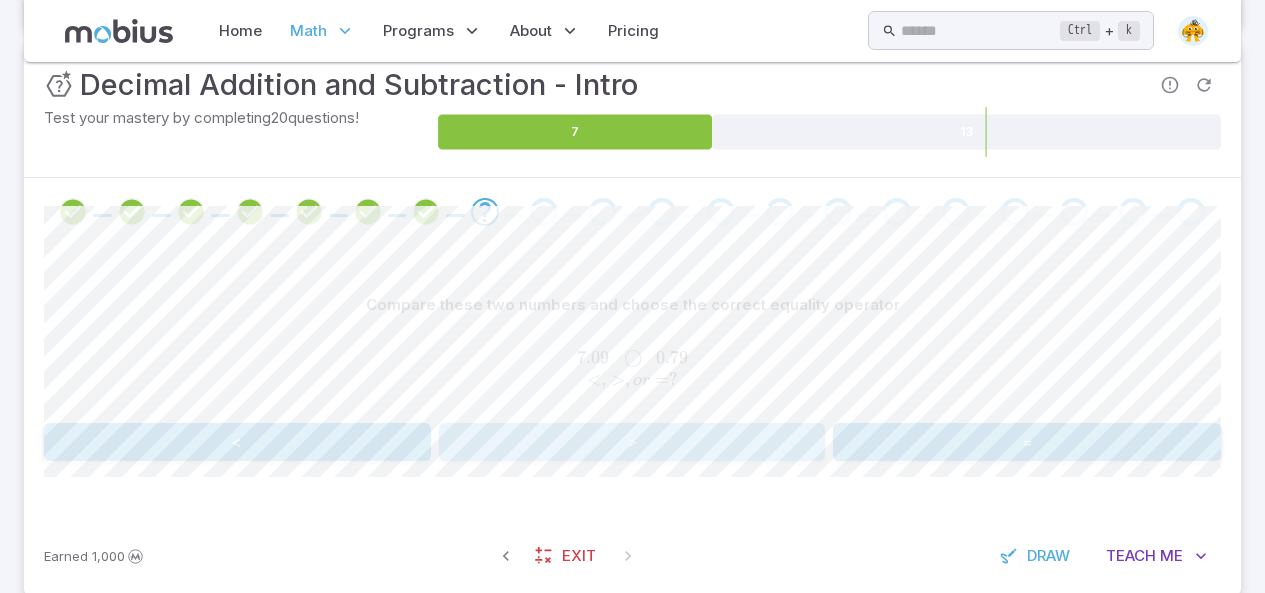 click on ">" at bounding box center [632, 442] 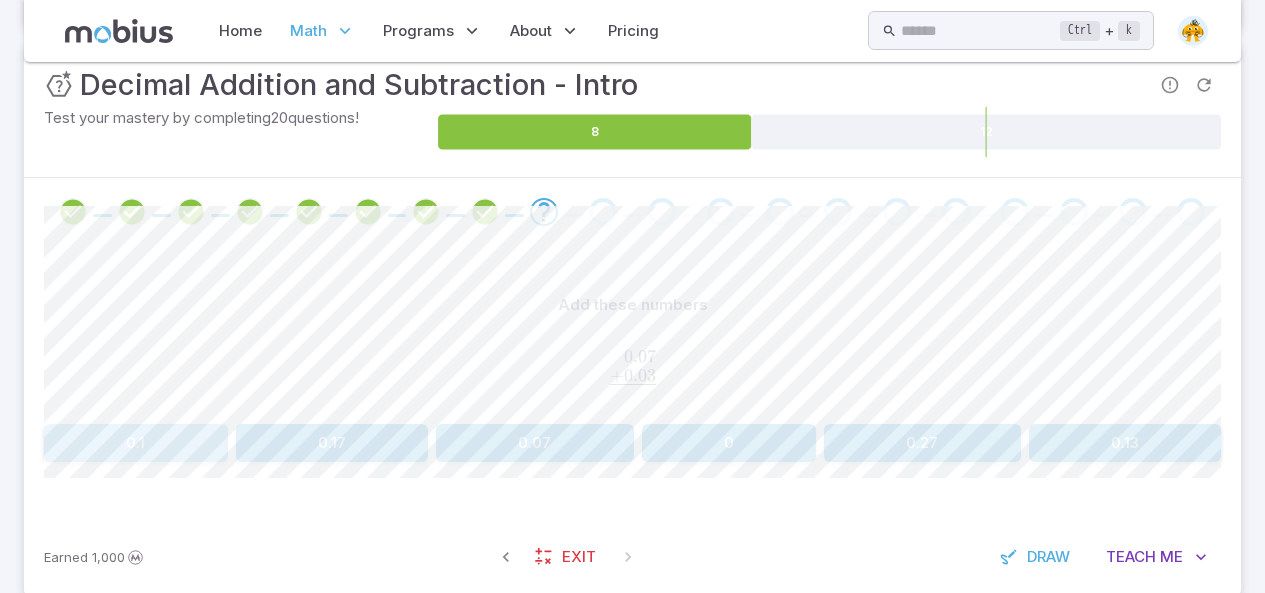 click on "0.1" at bounding box center [136, 443] 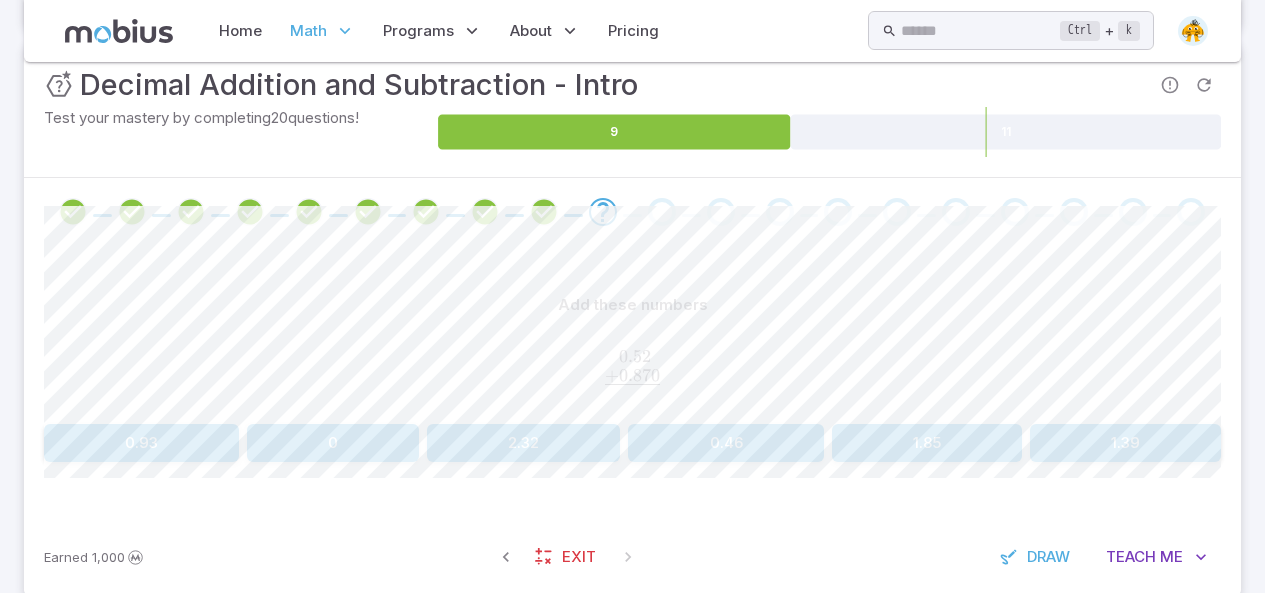 click on "Add these numbers 0.52 0 + 0.870 ‾ \begin{aligned}0.52\hphantom{0}\\[-0.5em]\underline{+0.870\hphantom{}}\end{aligned}\\ 0.52 0 + 0.870 ​ ​ 0.93 0 2.32 0.46 1.85 1.39" at bounding box center [632, 373] 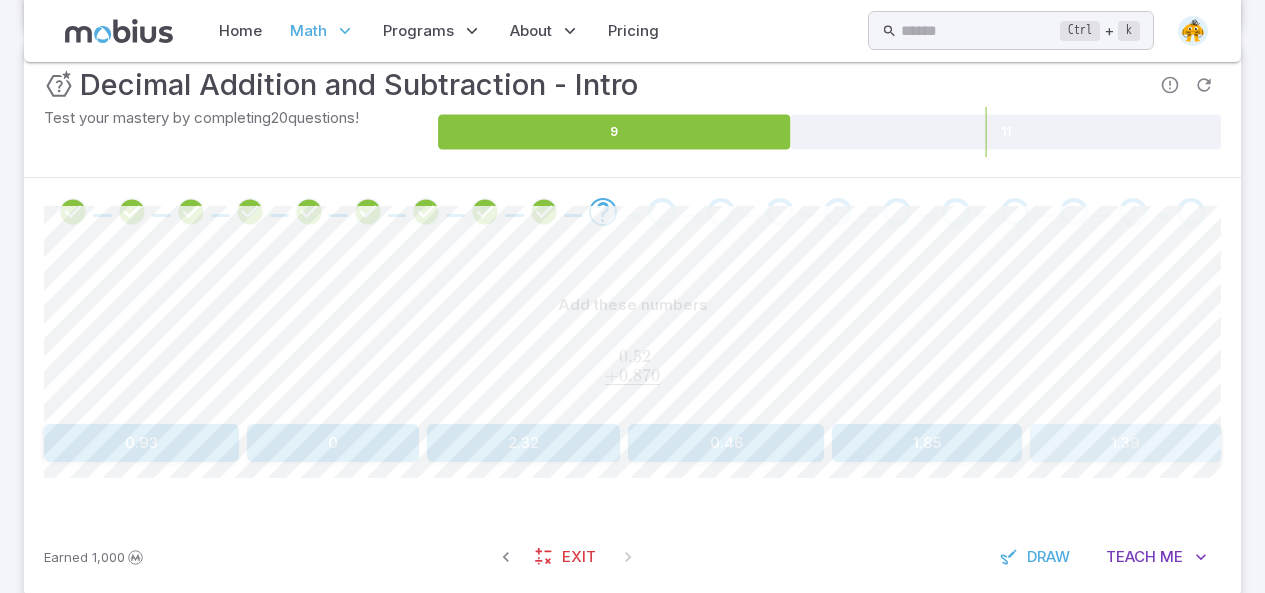 click on "1.39" at bounding box center [1125, 443] 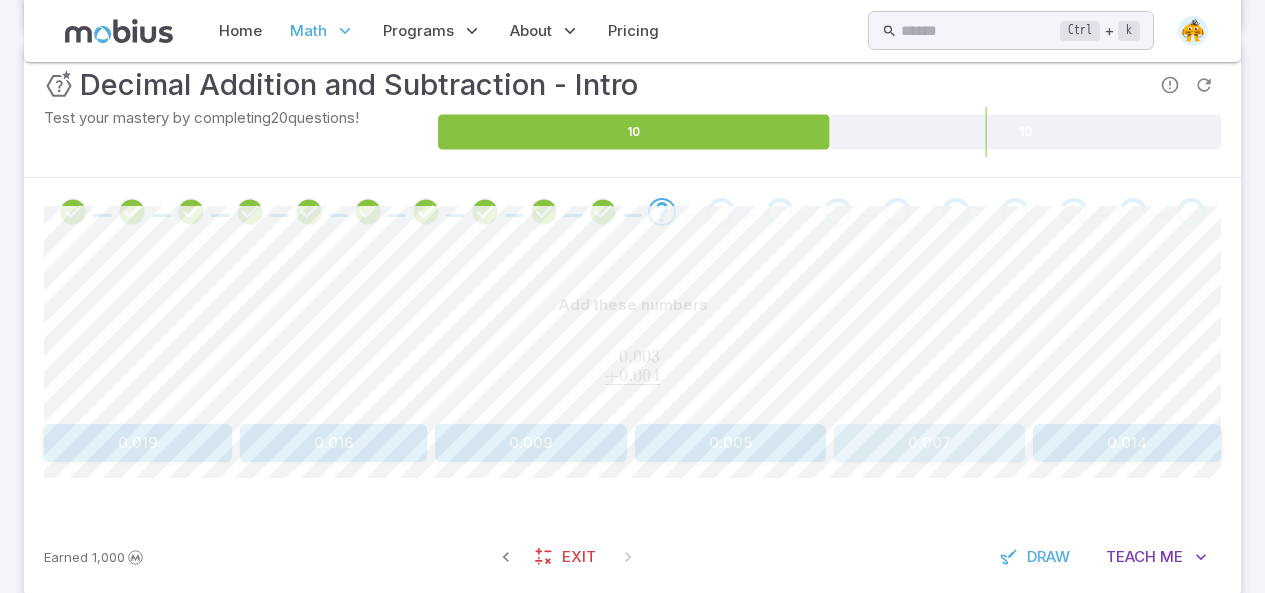 click on "0.007" at bounding box center (929, 443) 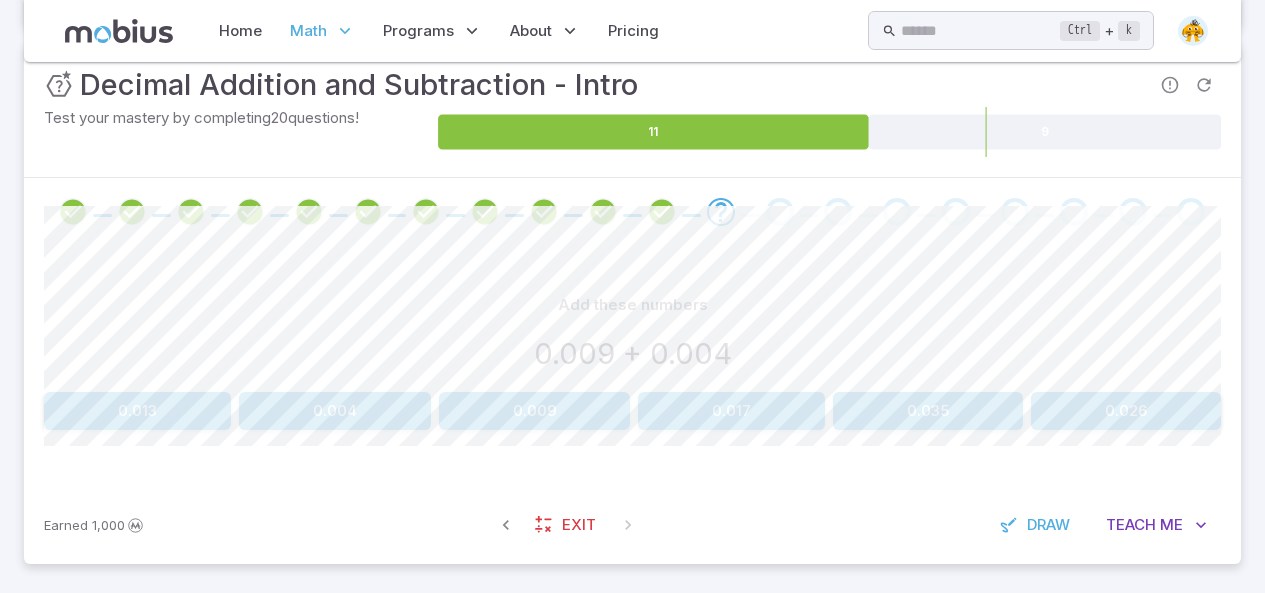 click on "0.013" at bounding box center (137, 411) 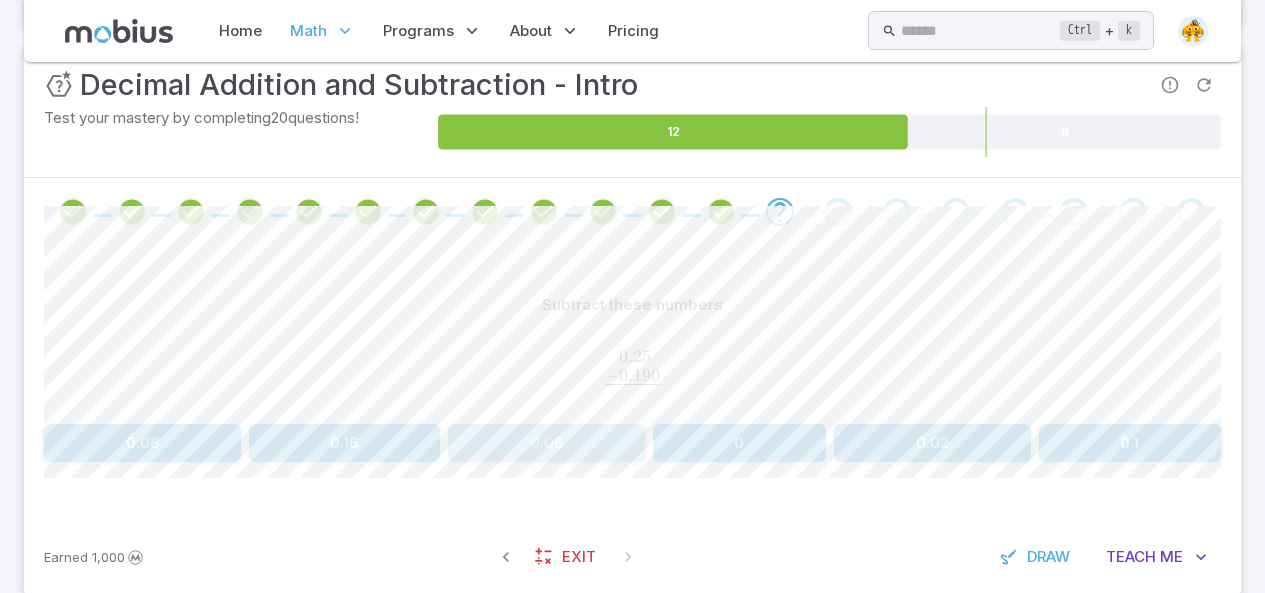 click on "0.06" at bounding box center (546, 443) 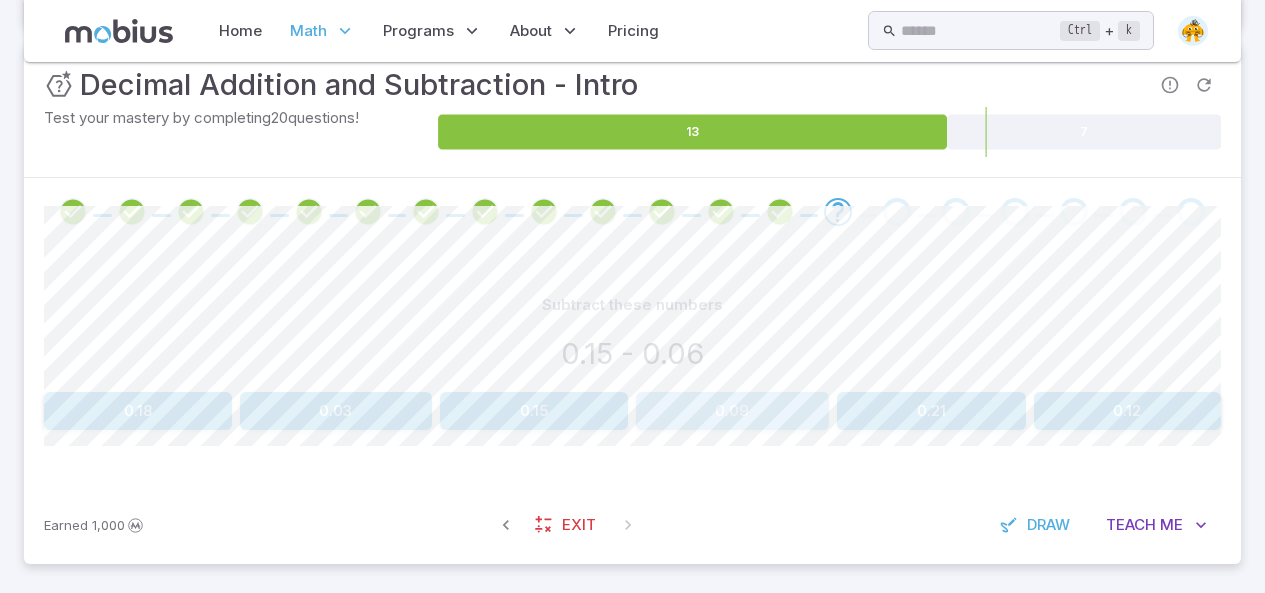 click on "0.09" at bounding box center [733, 411] 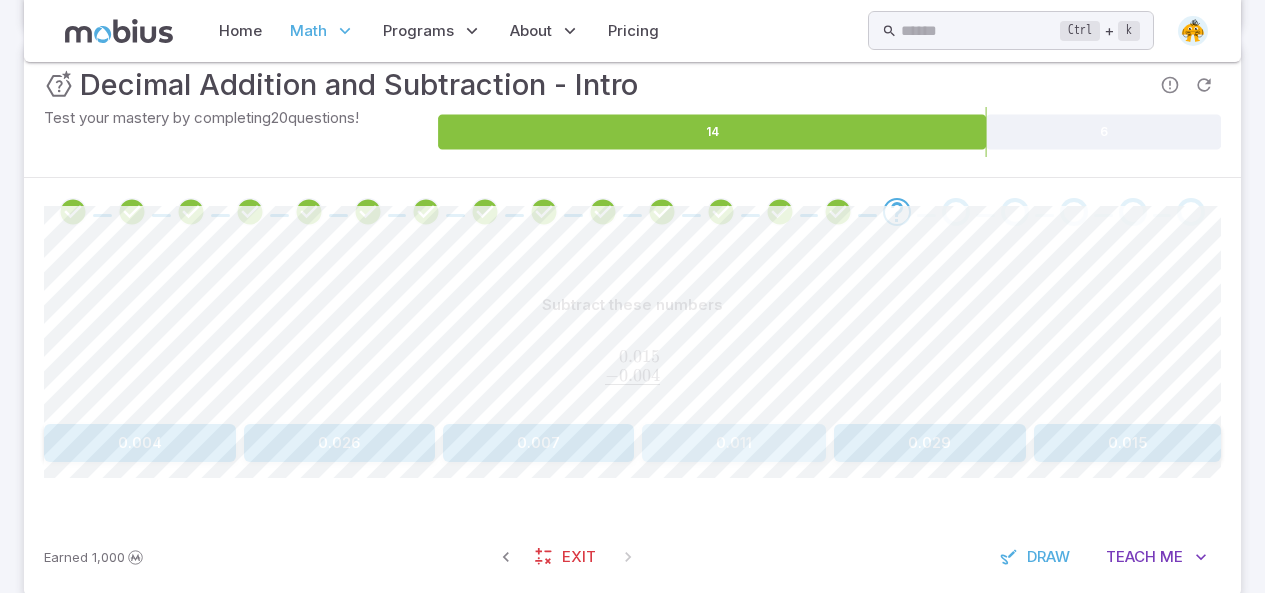 click on "0.011" at bounding box center [734, 443] 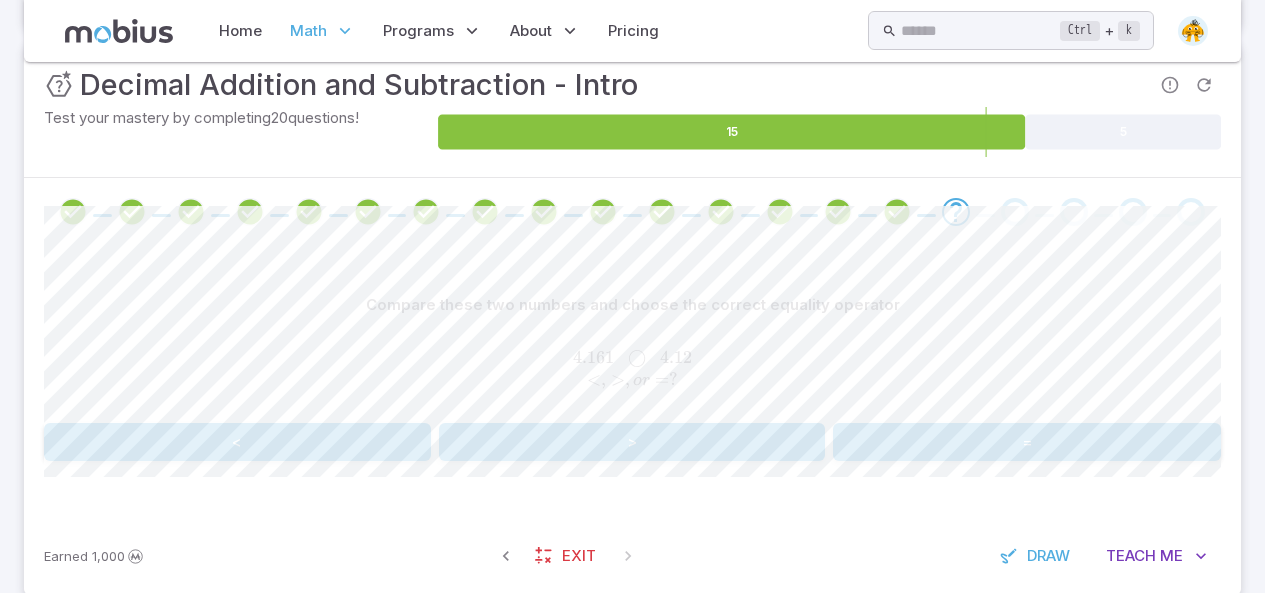 click on ">" at bounding box center (632, 442) 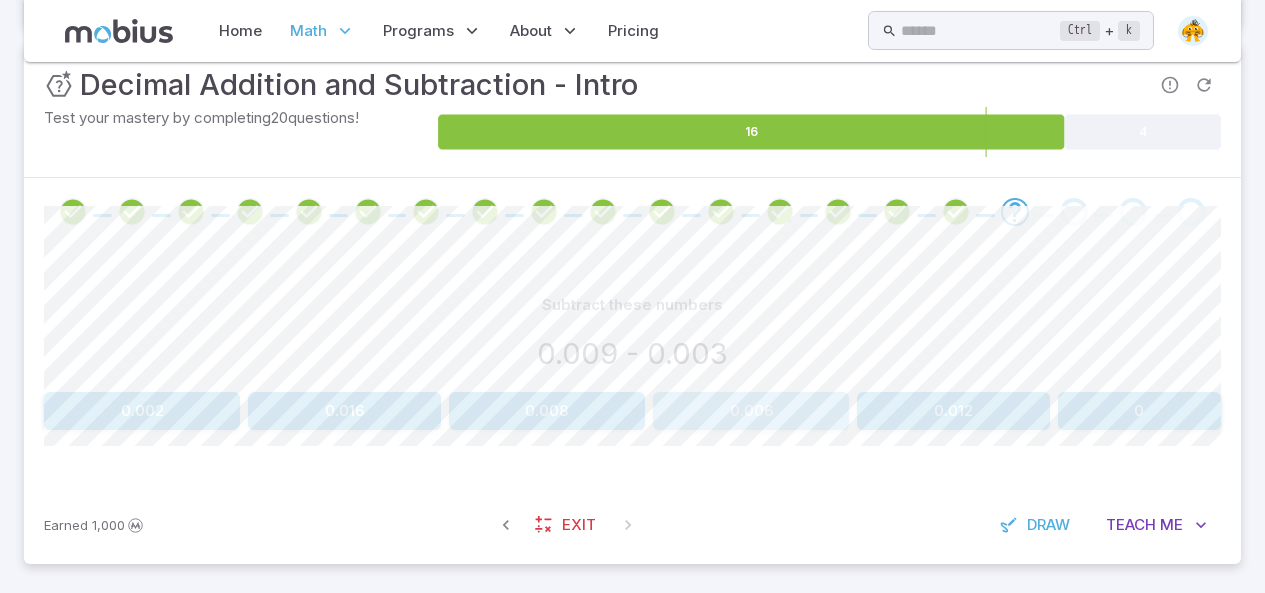 click on "0.006" at bounding box center (751, 411) 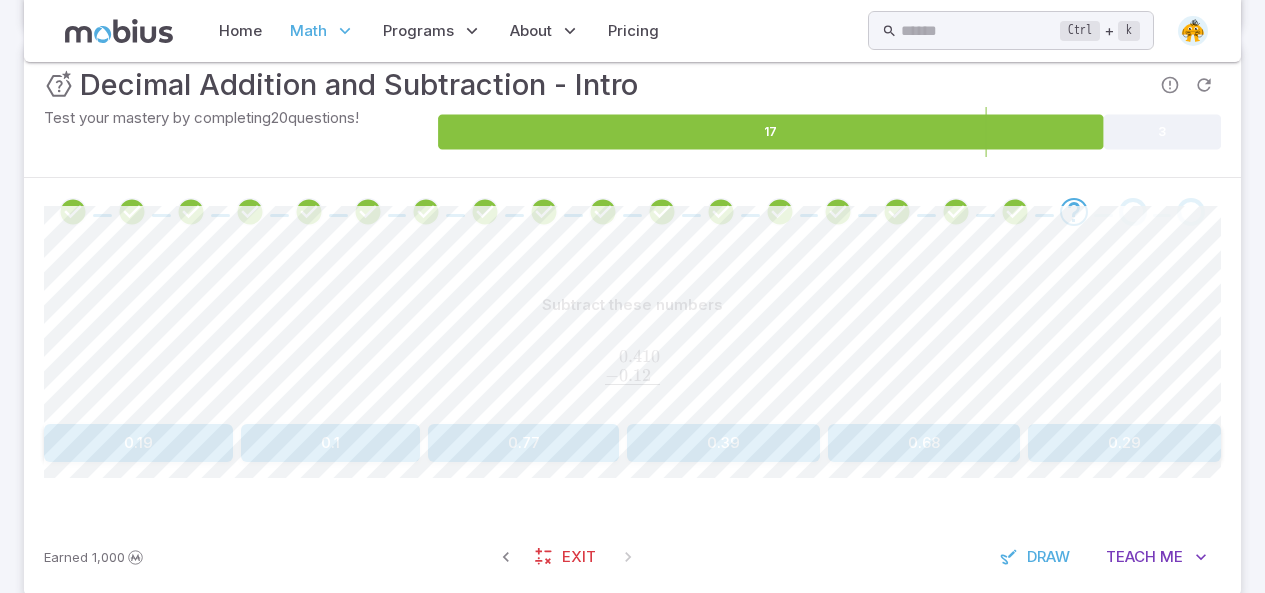 click on "0.29" at bounding box center (1124, 443) 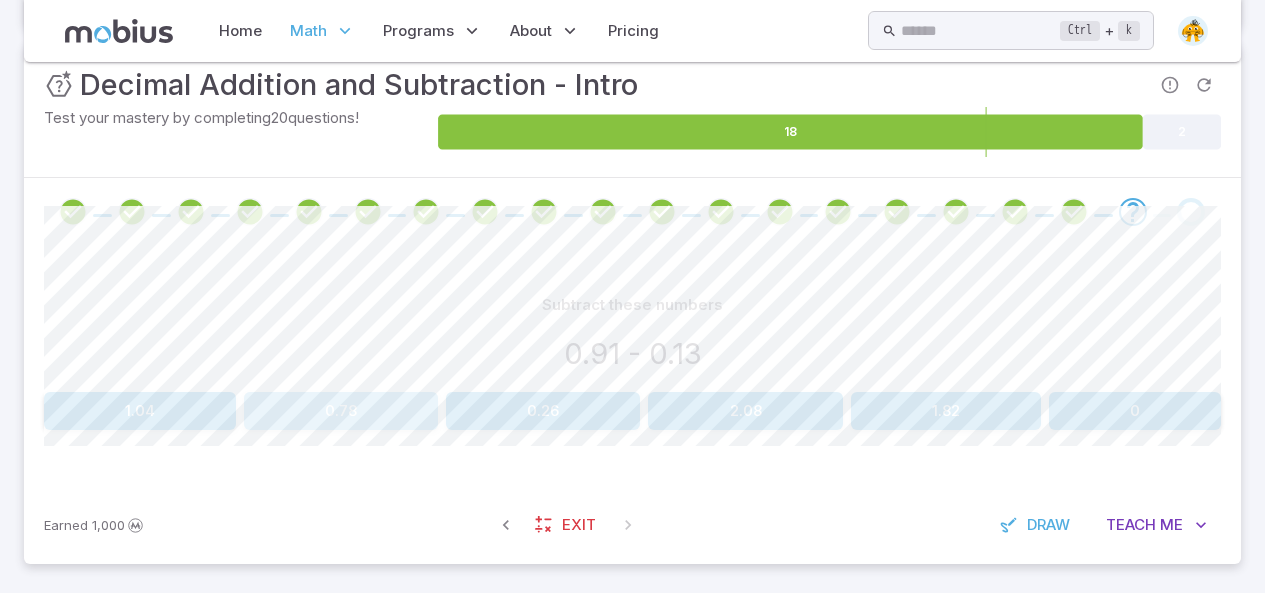 click on "0.78" at bounding box center (341, 411) 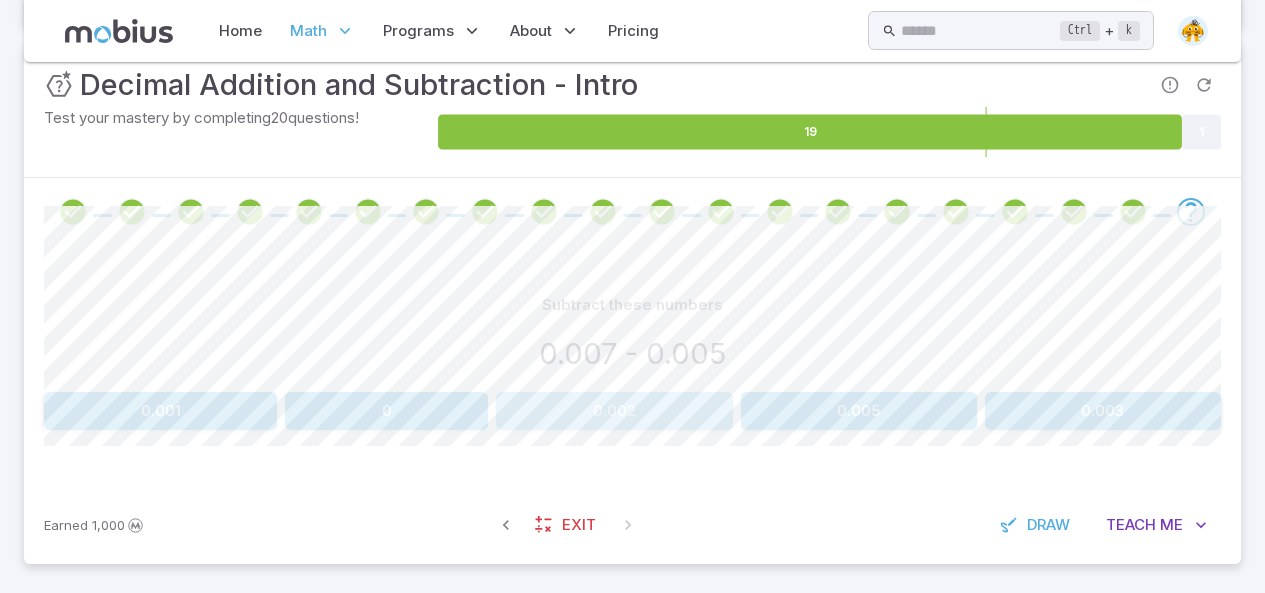 click on "0.002" at bounding box center [614, 411] 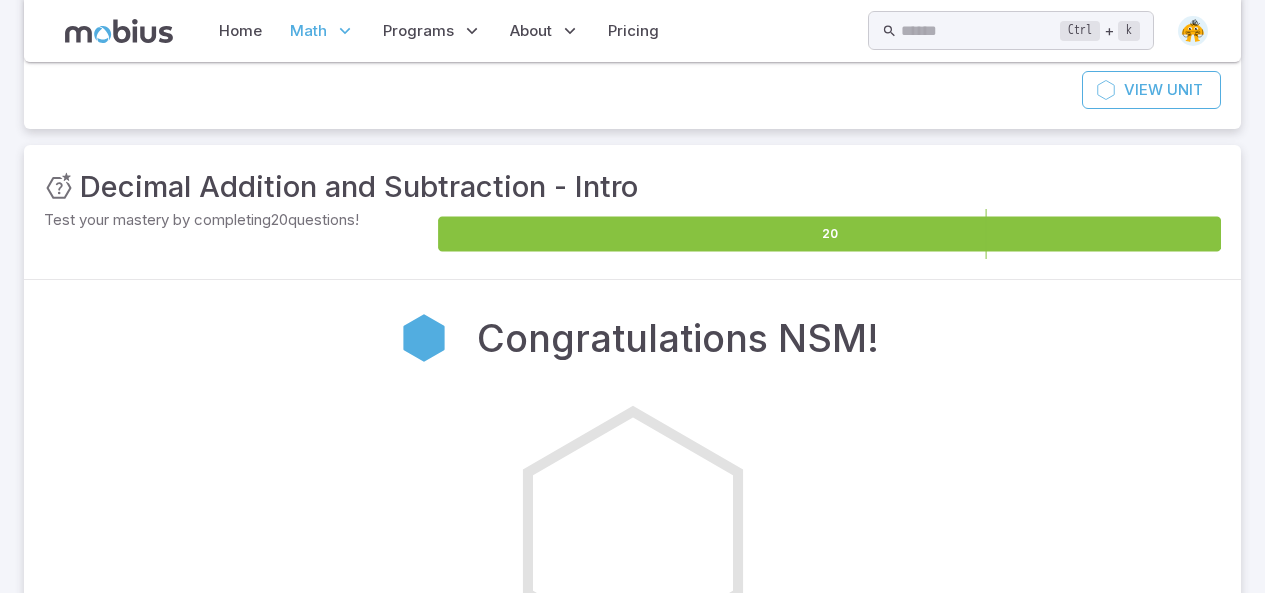scroll, scrollTop: 301, scrollLeft: 0, axis: vertical 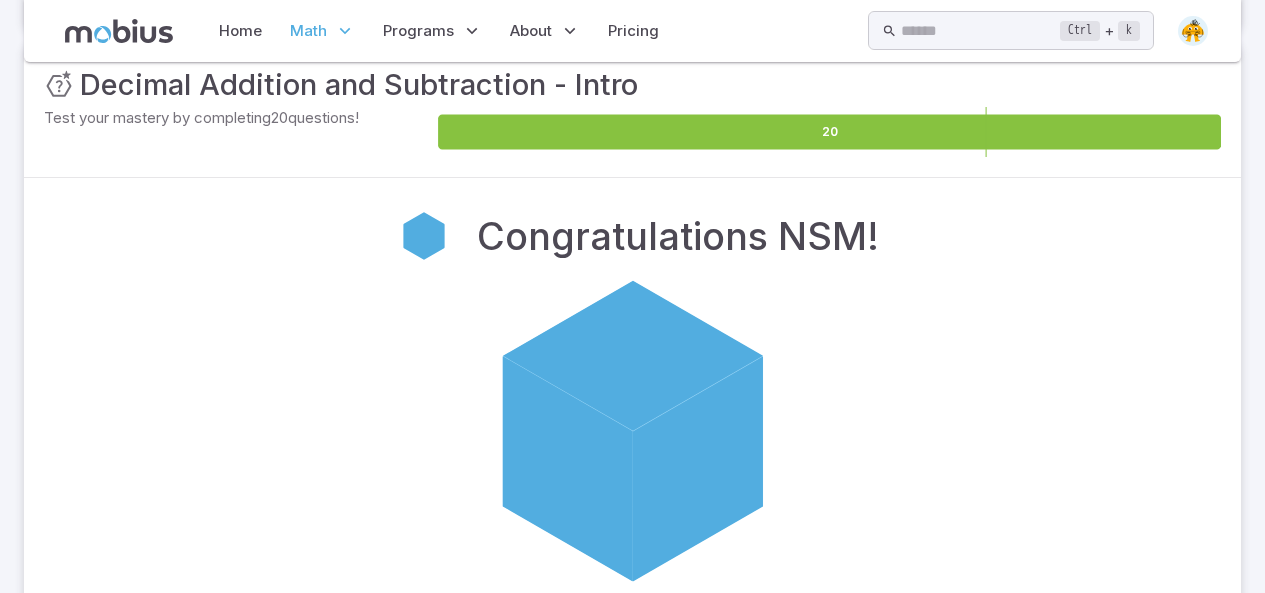 click on "Test your mastery by completing  20  questions!" at bounding box center [239, 132] 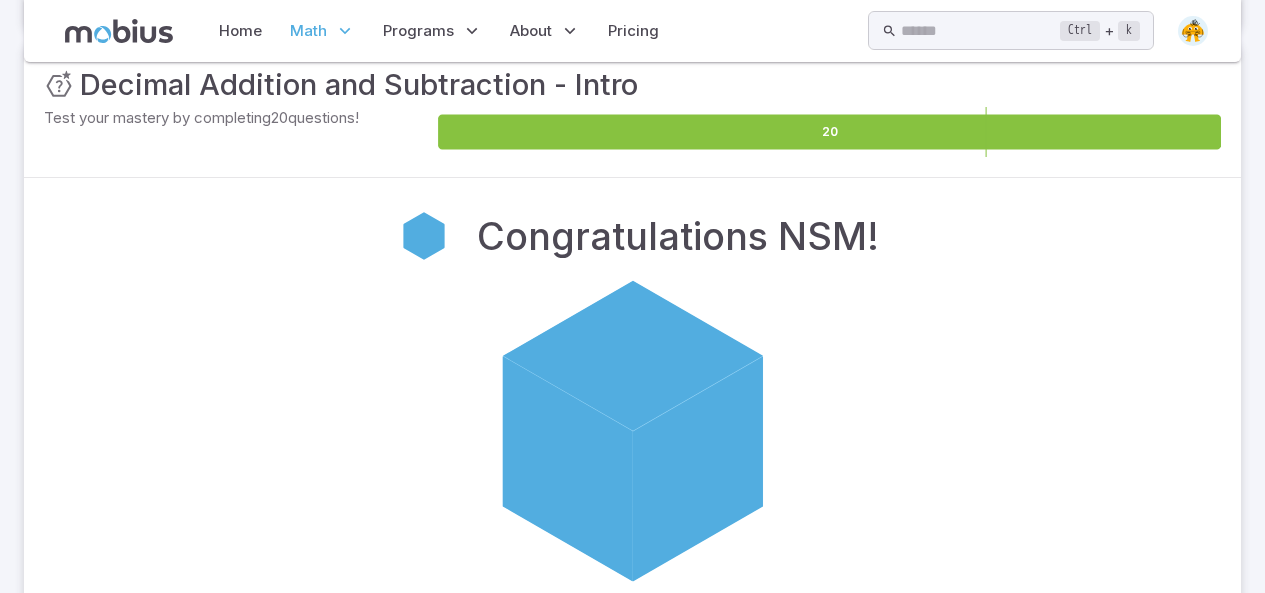 click on "Congratulations NSM!" at bounding box center (632, 235) 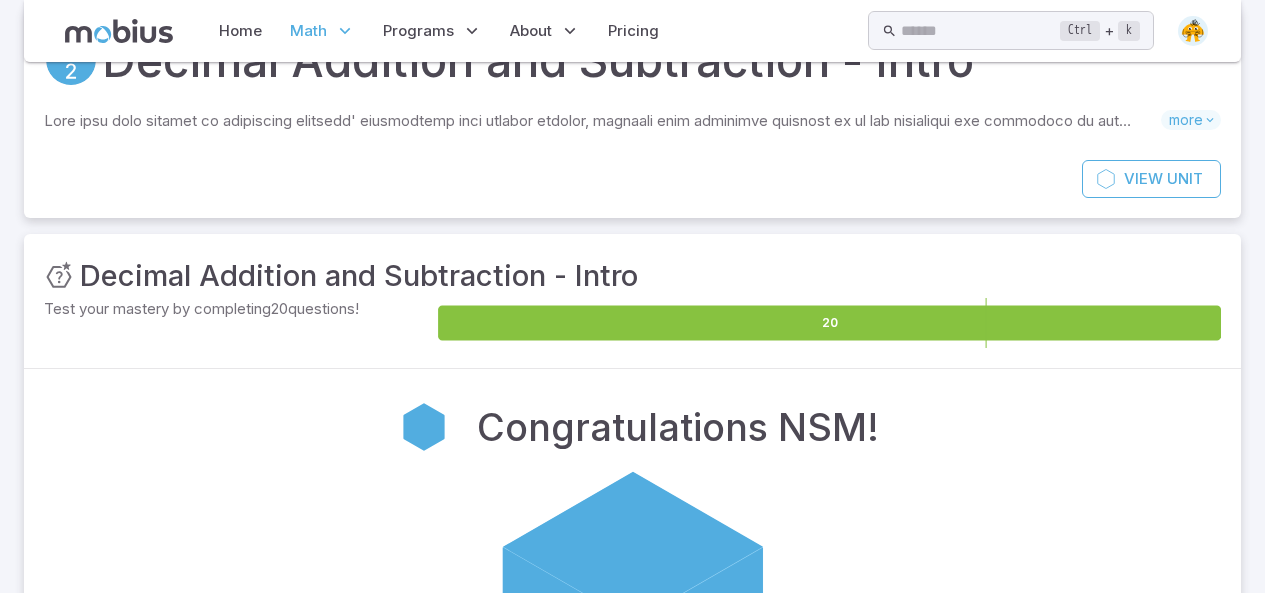 scroll, scrollTop: 0, scrollLeft: 0, axis: both 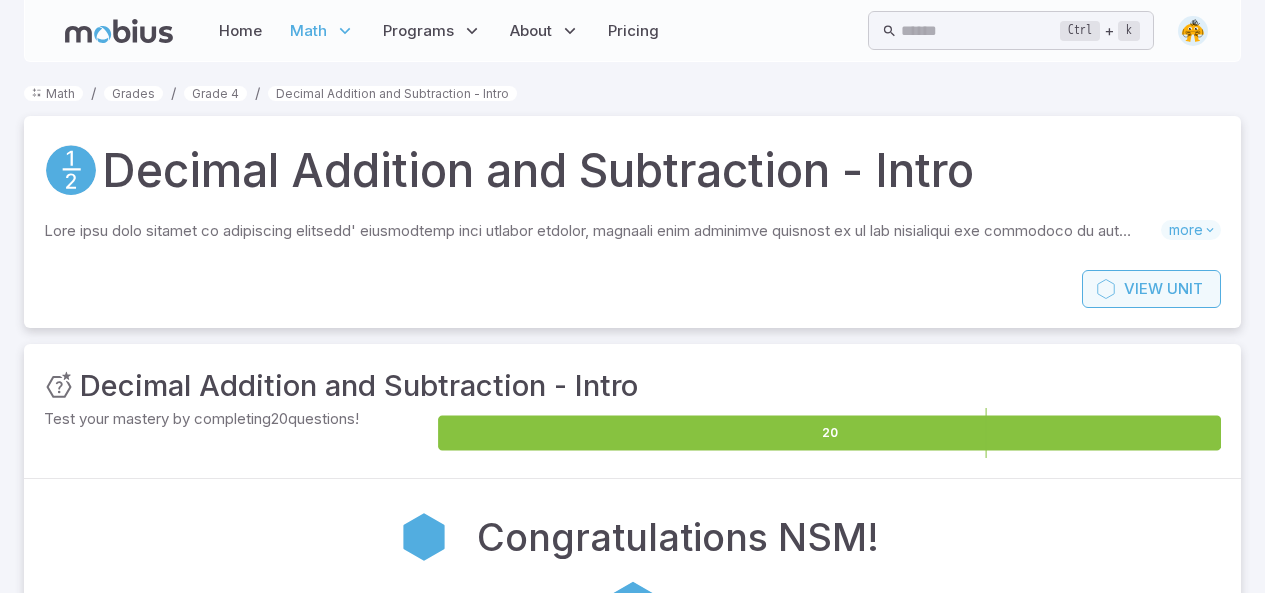 click on "View Unit" at bounding box center (1151, 289) 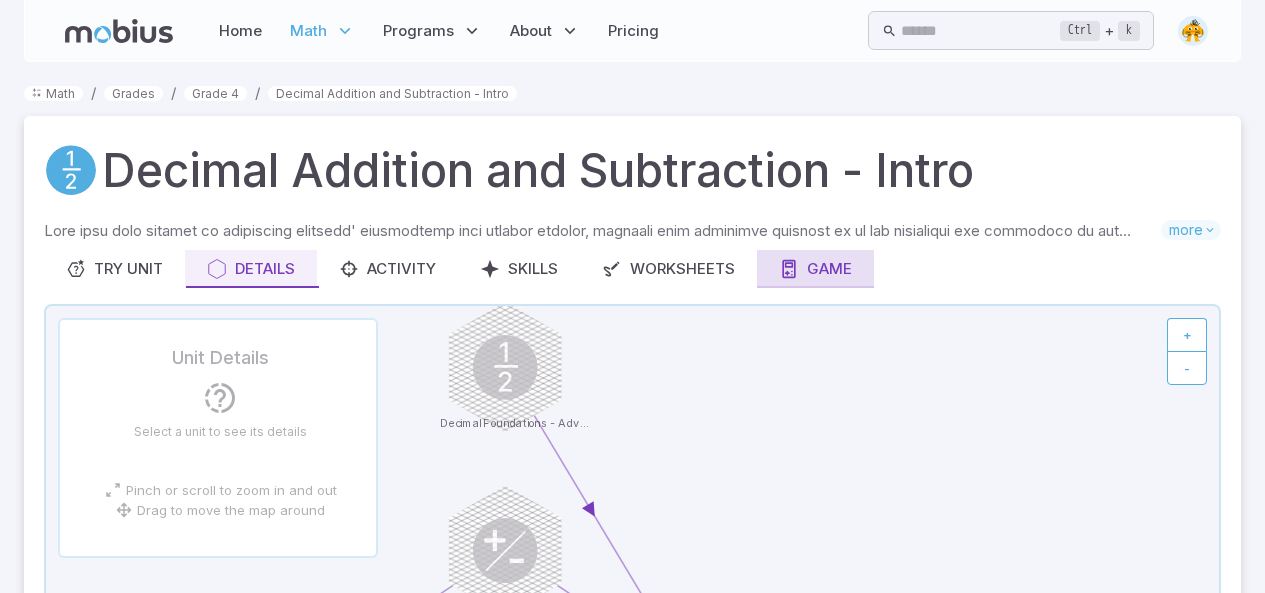 click at bounding box center (789, 269) 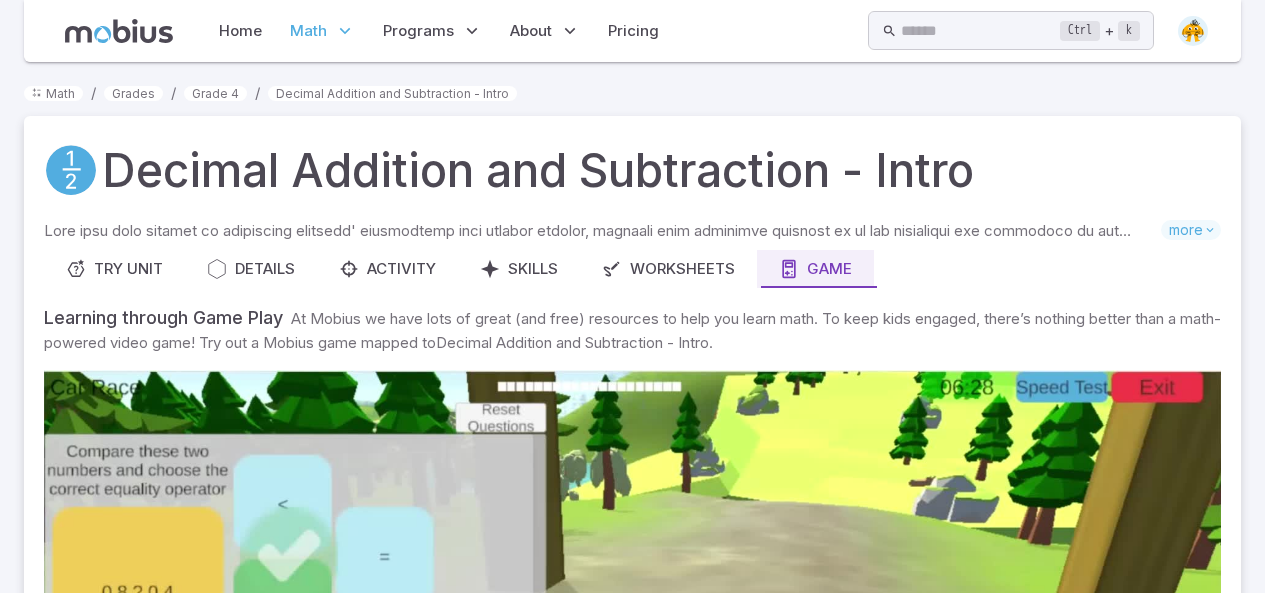 click on "Skills you will learn include: Decimal place values Adding and subtracting decimals Carrying with decimals more Try Unit Details Activity Skills Worksheets Game Learning through Game Play At Mobius we have lots of great (and free) resources to help you learn math. To keep kids engaged, there’s nothing better than a math-powered video game! Try out a Mobius game mapped to  Decimal Addition and Subtraction - Intro . Play Game" at bounding box center (632, 668) 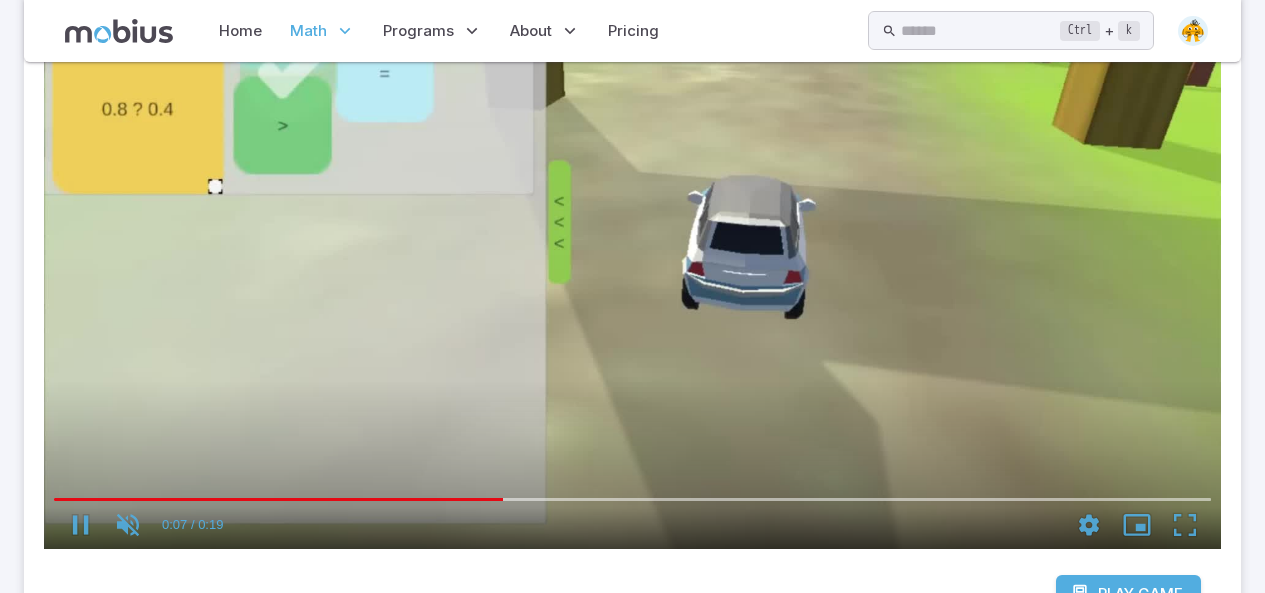 scroll, scrollTop: 485, scrollLeft: 0, axis: vertical 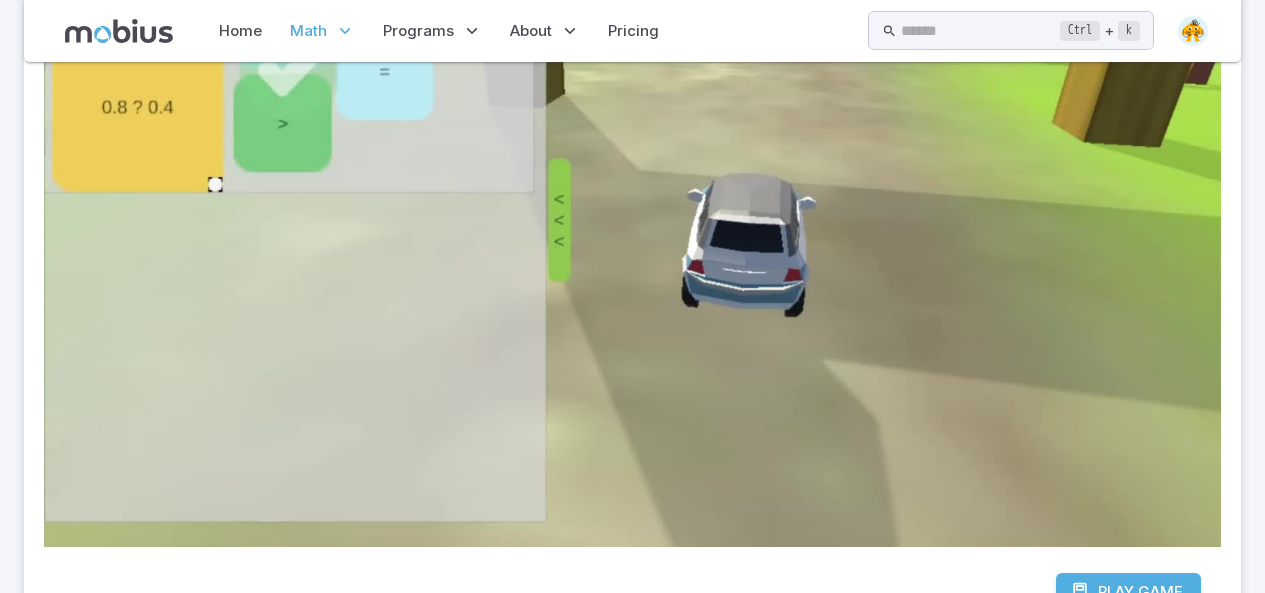 click on "Play Game" at bounding box center (632, 592) 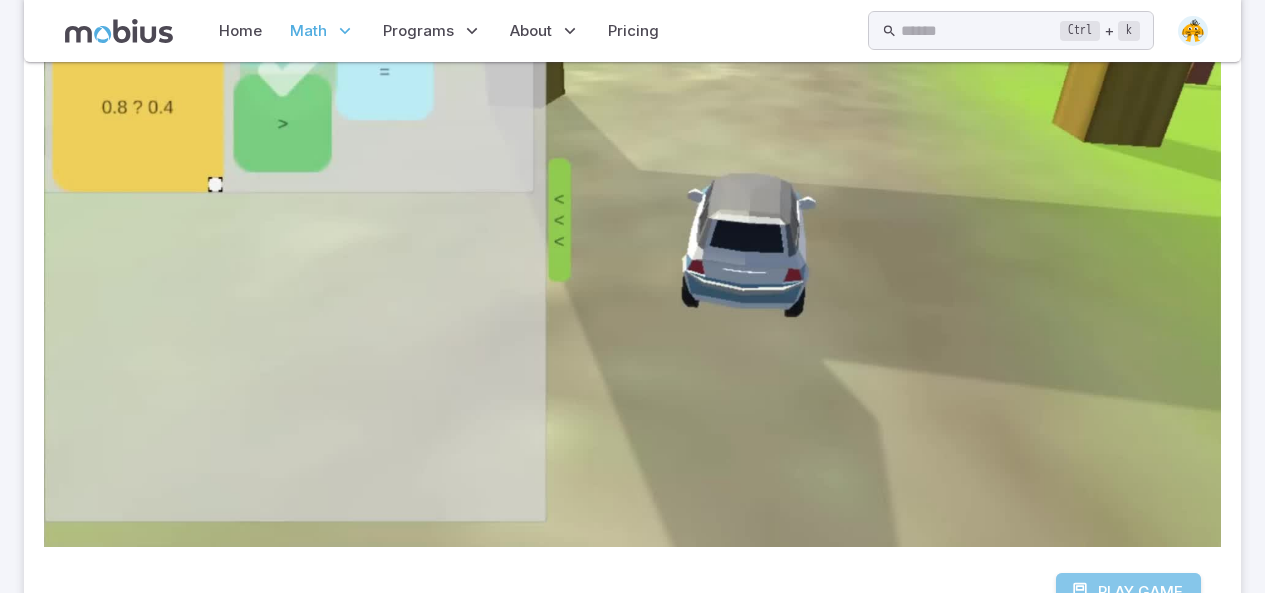 click on "Play Game" at bounding box center (1128, 592) 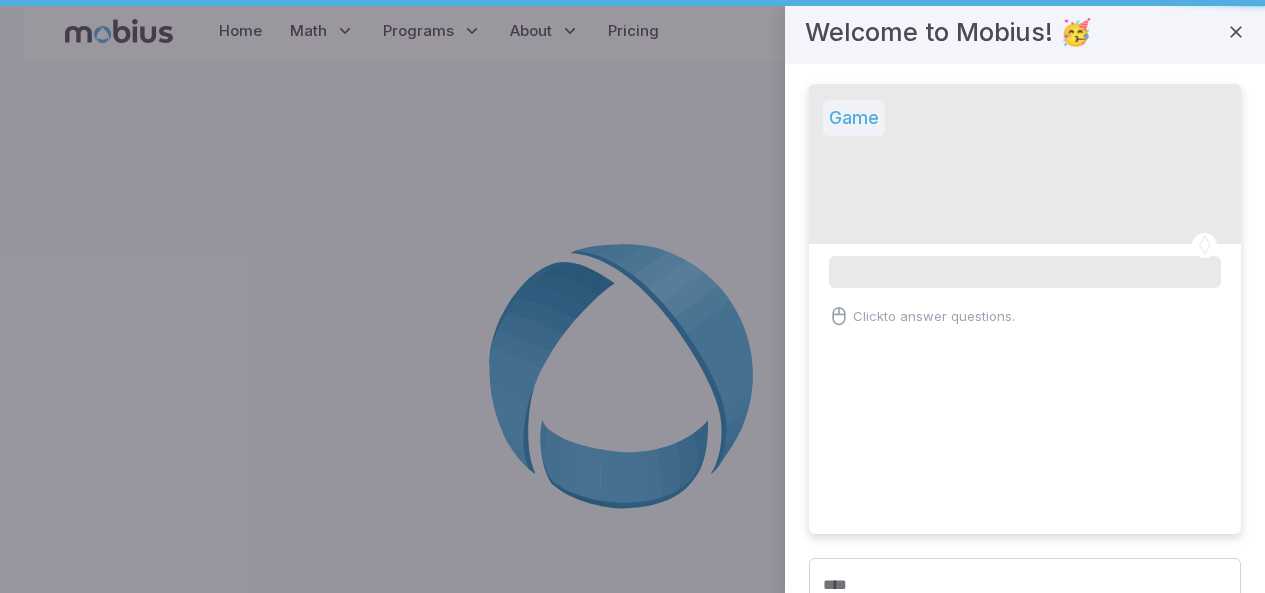 scroll, scrollTop: 0, scrollLeft: 0, axis: both 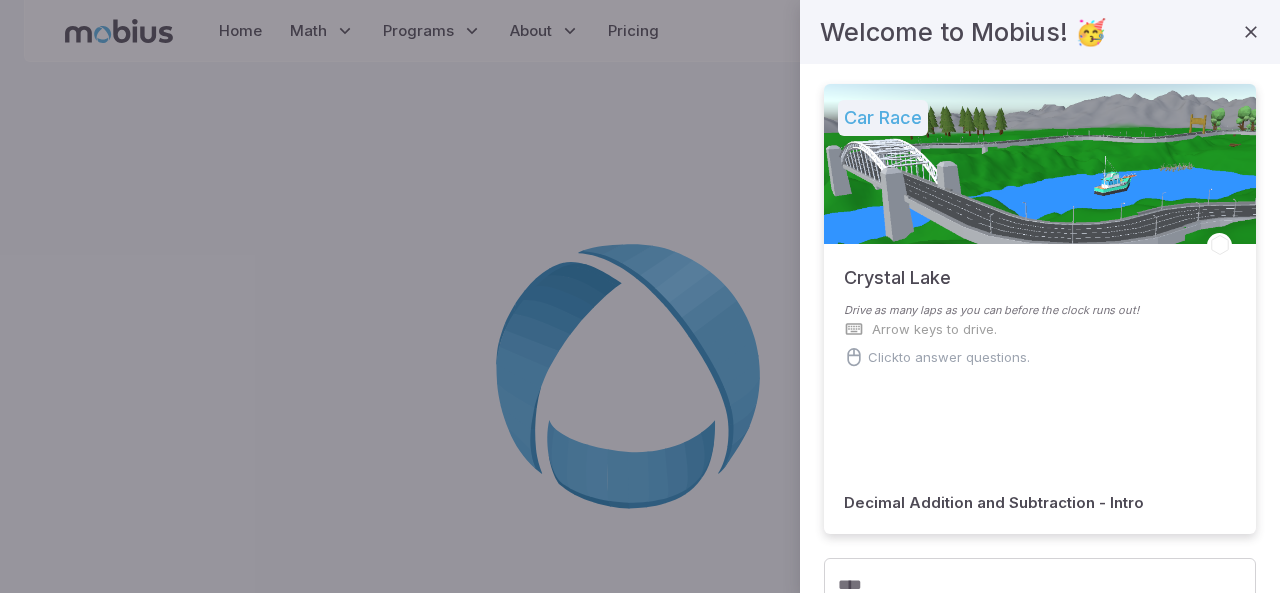click on "Drive as many laps as you can before the clock runs out!" at bounding box center (1040, 310) 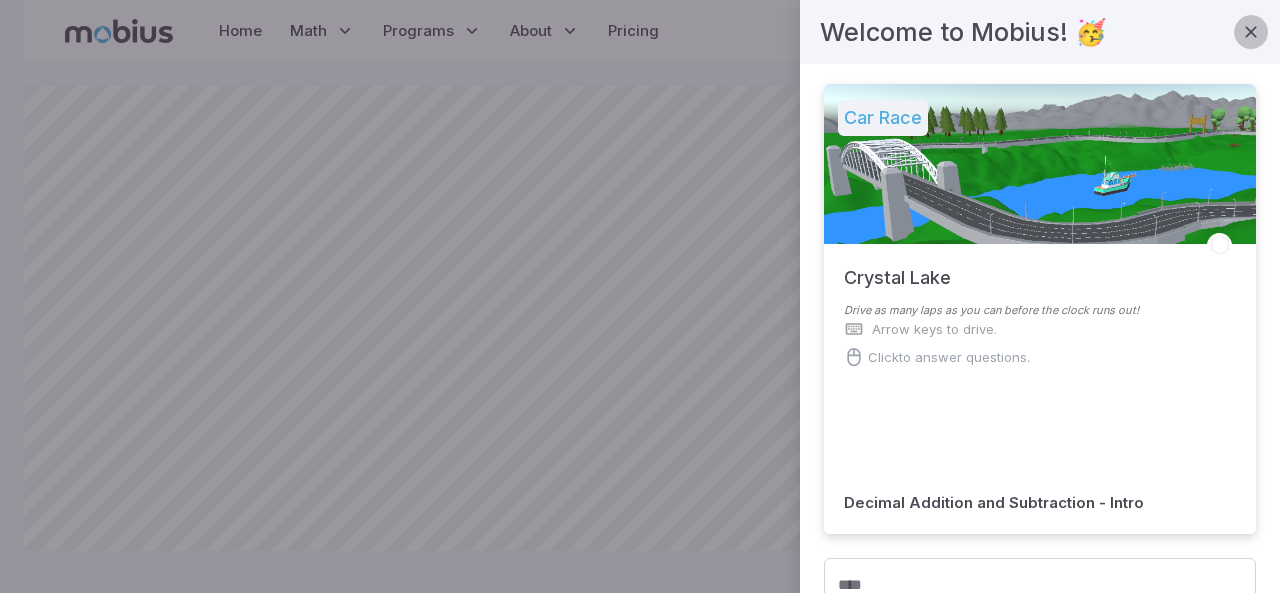 click at bounding box center (1251, 32) 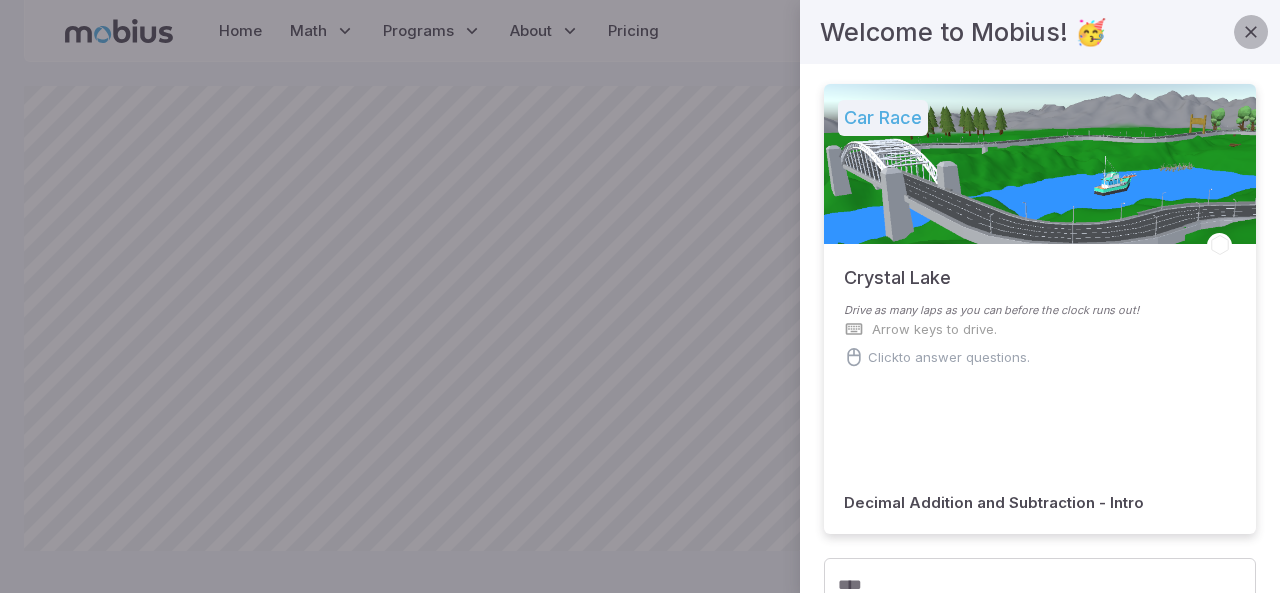 click at bounding box center [1251, 32] 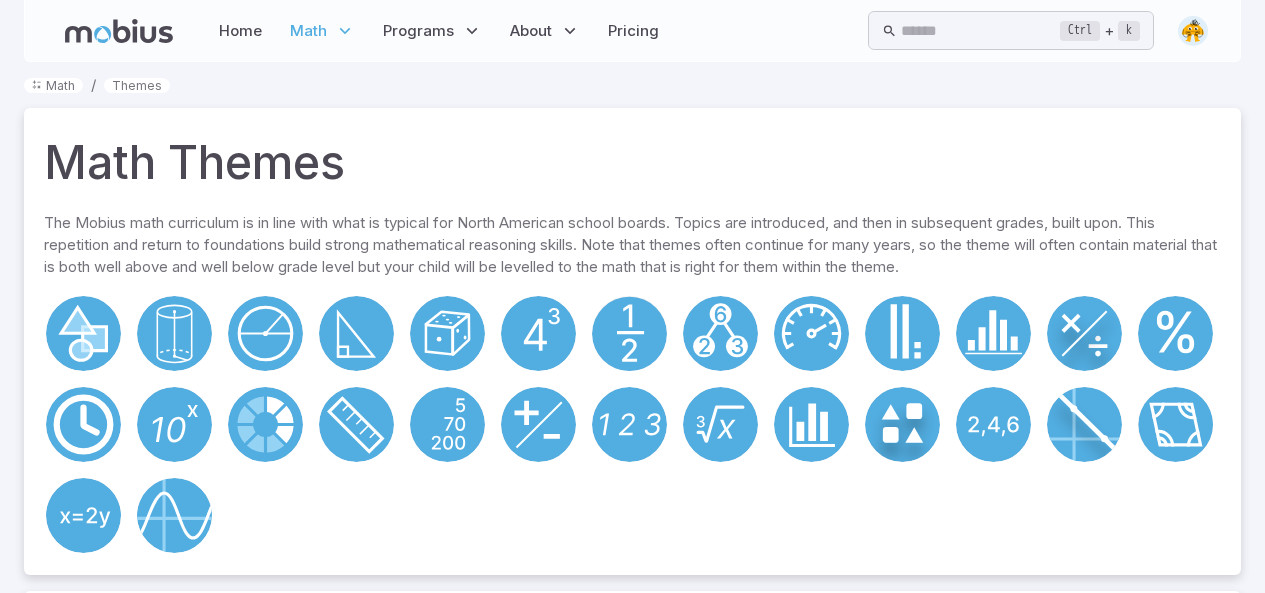 click at bounding box center [632, 424] 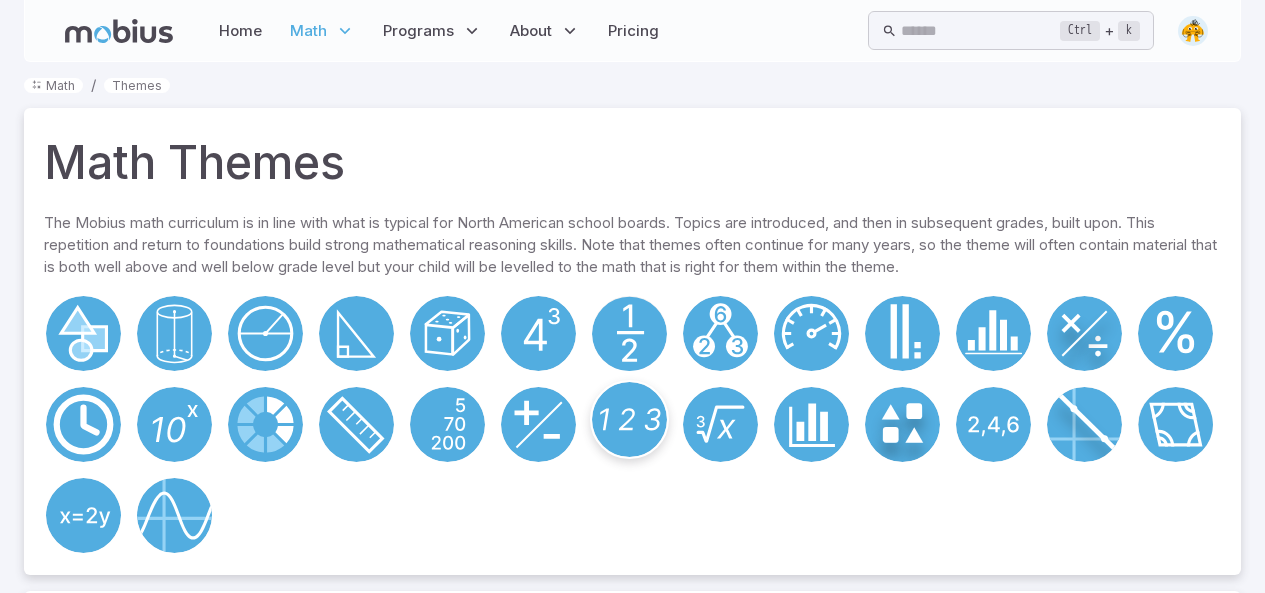 click 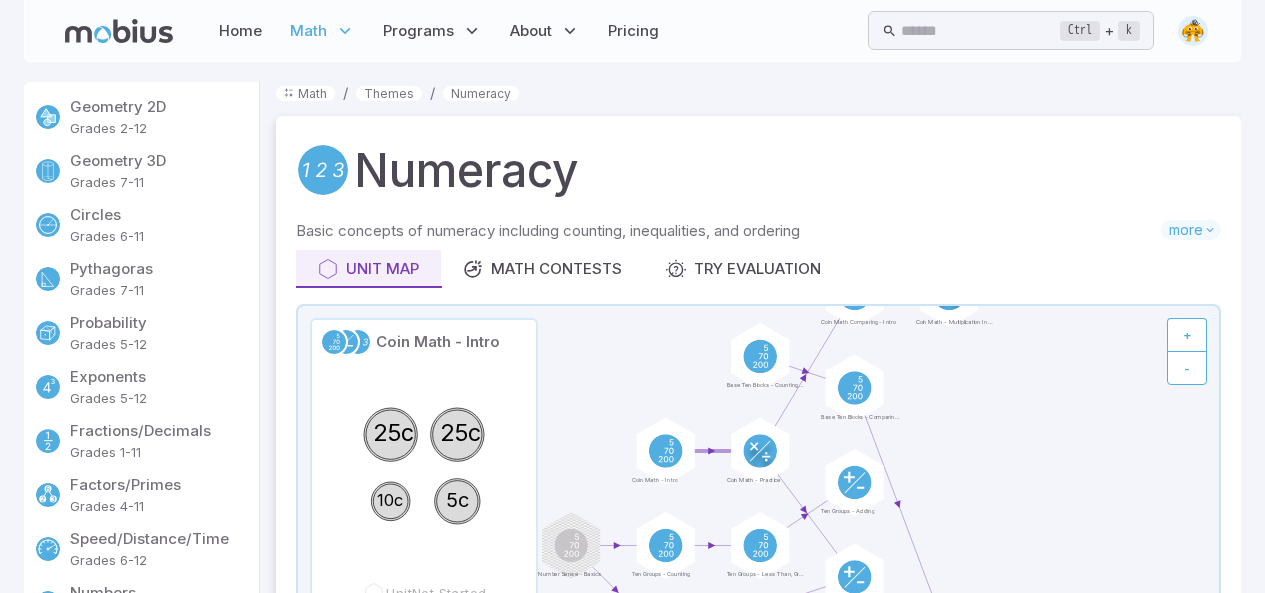 click on "25c 25c 10c 5c" 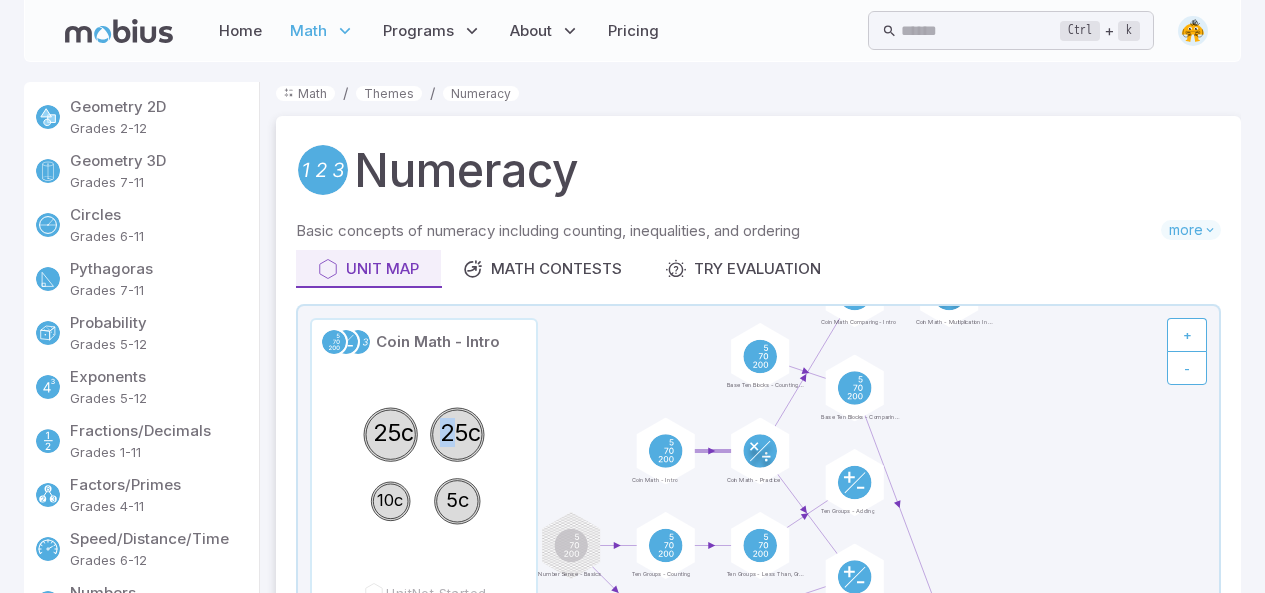 click on "25c" 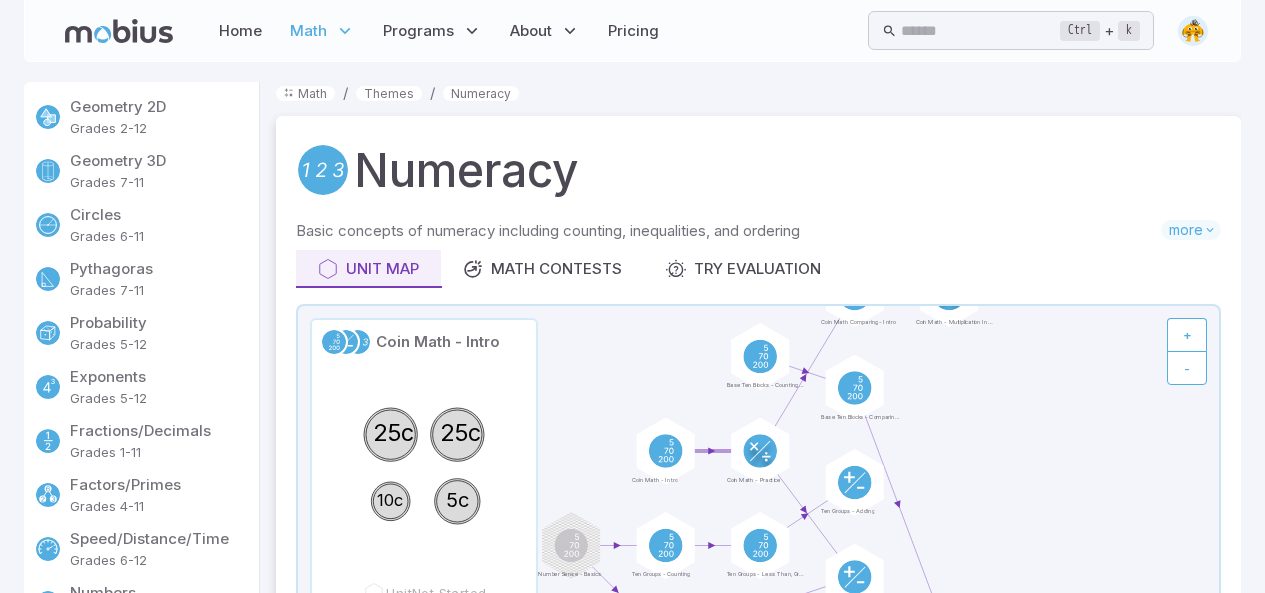 drag, startPoint x: 478, startPoint y: 481, endPoint x: 459, endPoint y: 502, distance: 28.319605 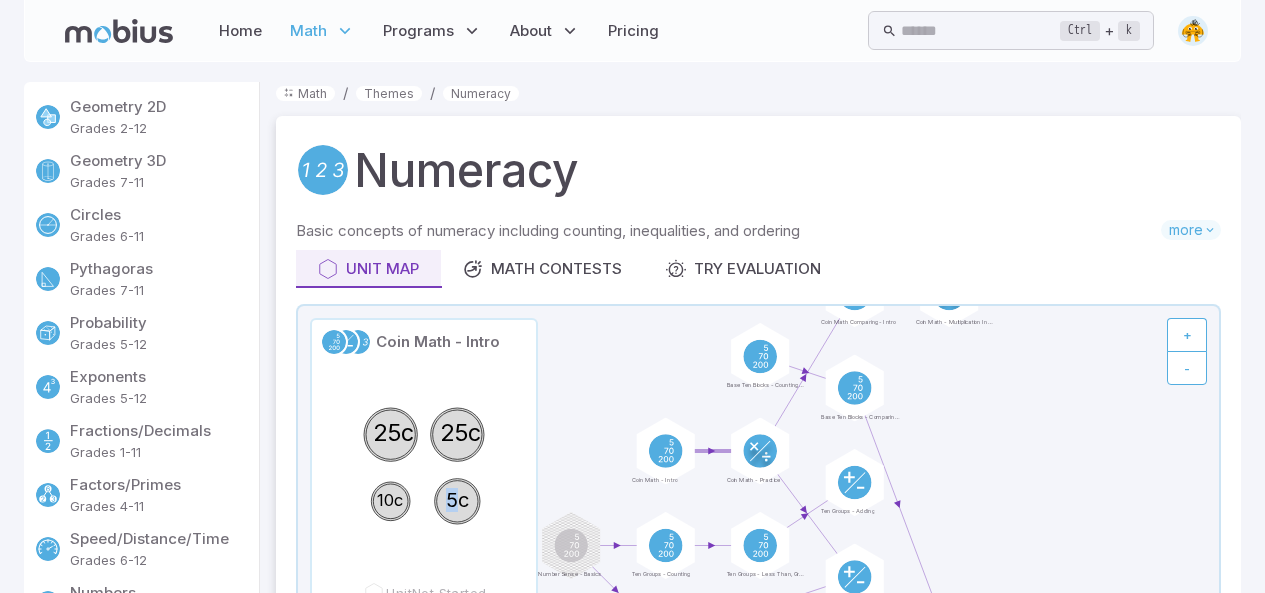 drag, startPoint x: 455, startPoint y: 499, endPoint x: 474, endPoint y: 497, distance: 19.104973 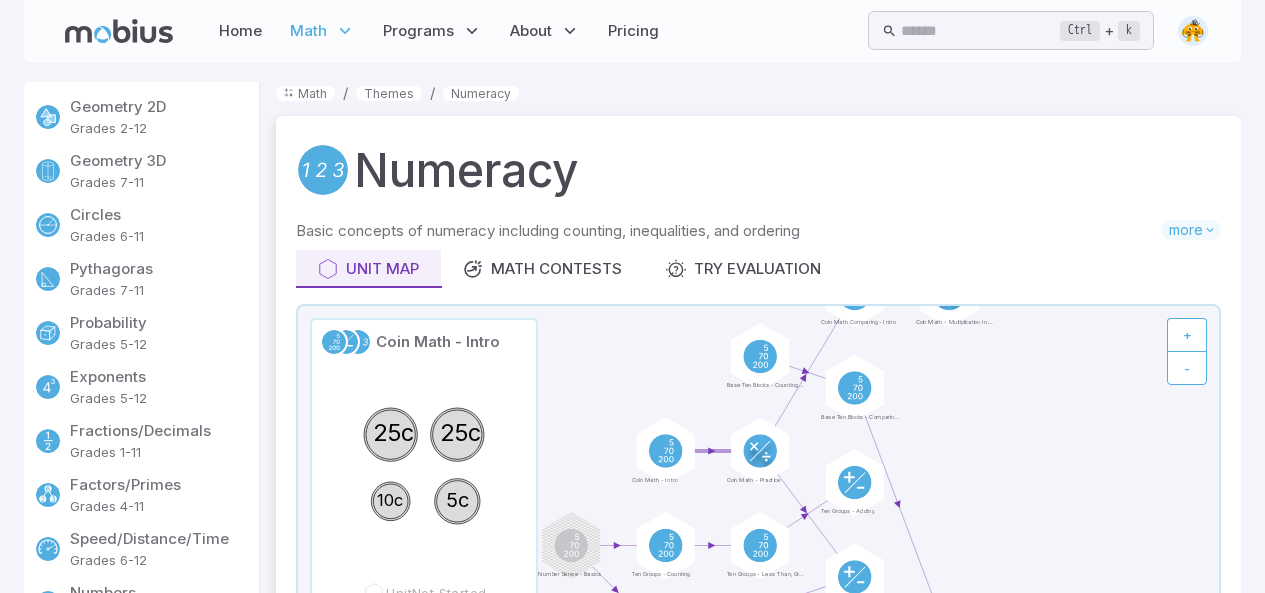 click on "25c 25c 10c 5c" 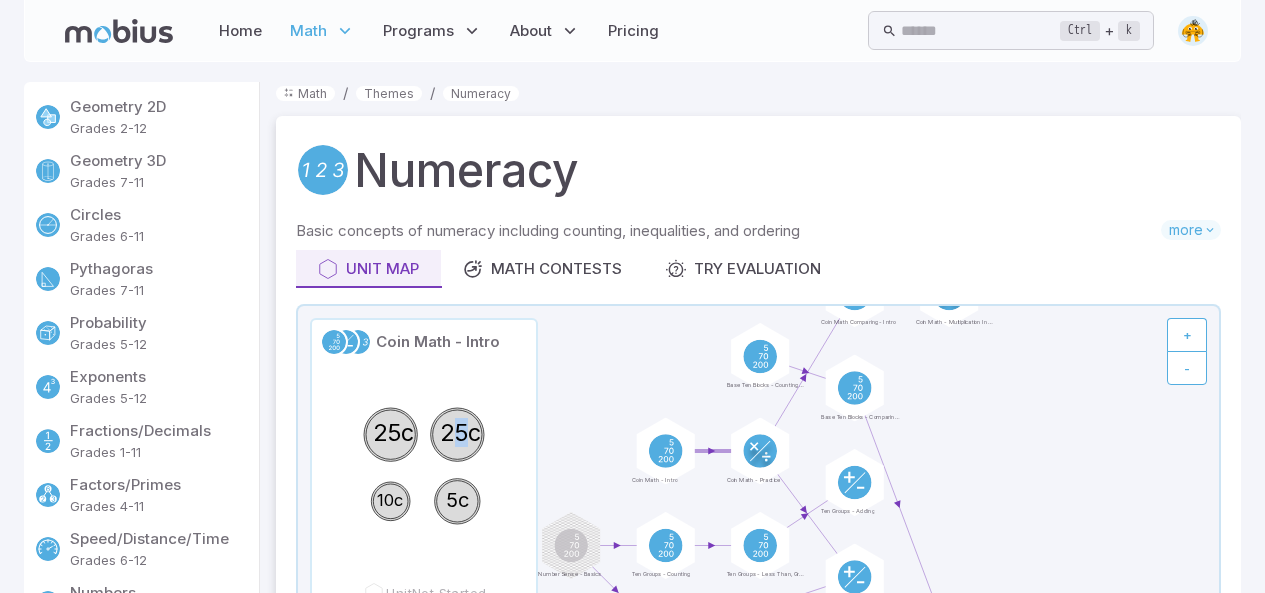 drag, startPoint x: 463, startPoint y: 421, endPoint x: 453, endPoint y: 433, distance: 15.6205 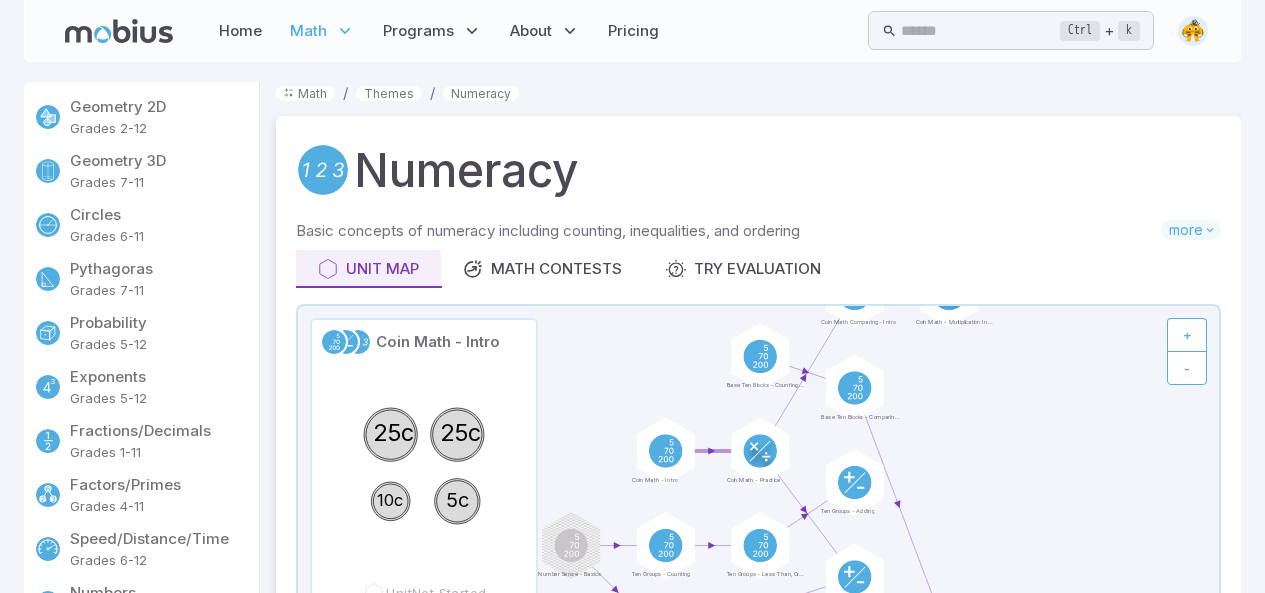 click on "10c" 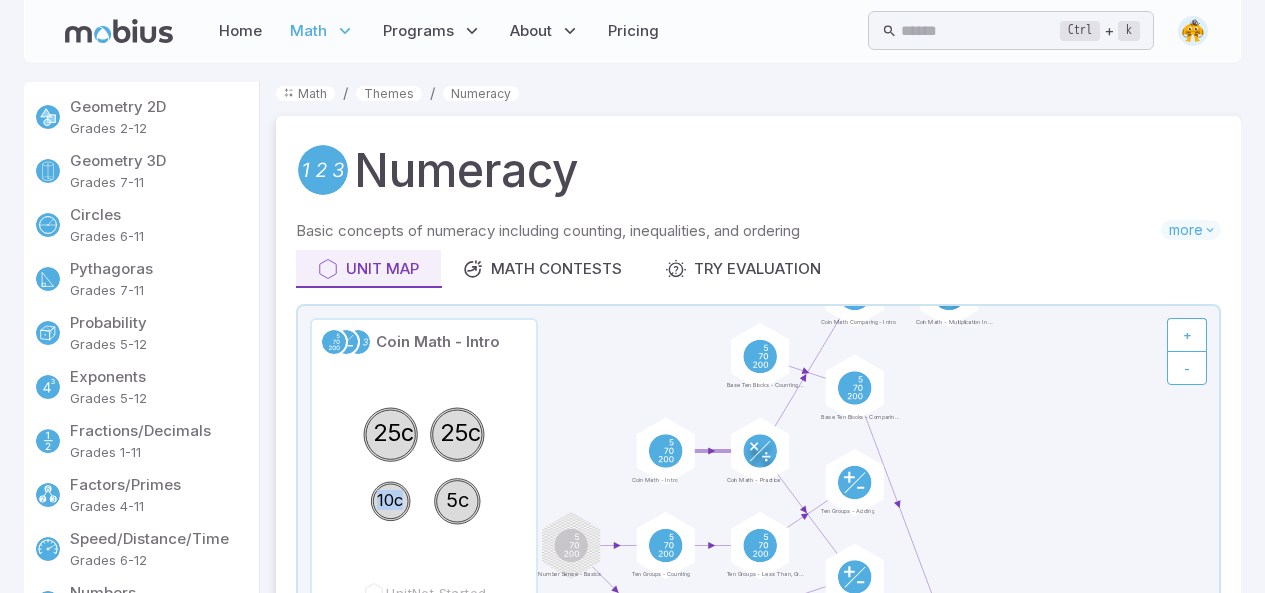 click on "10c" 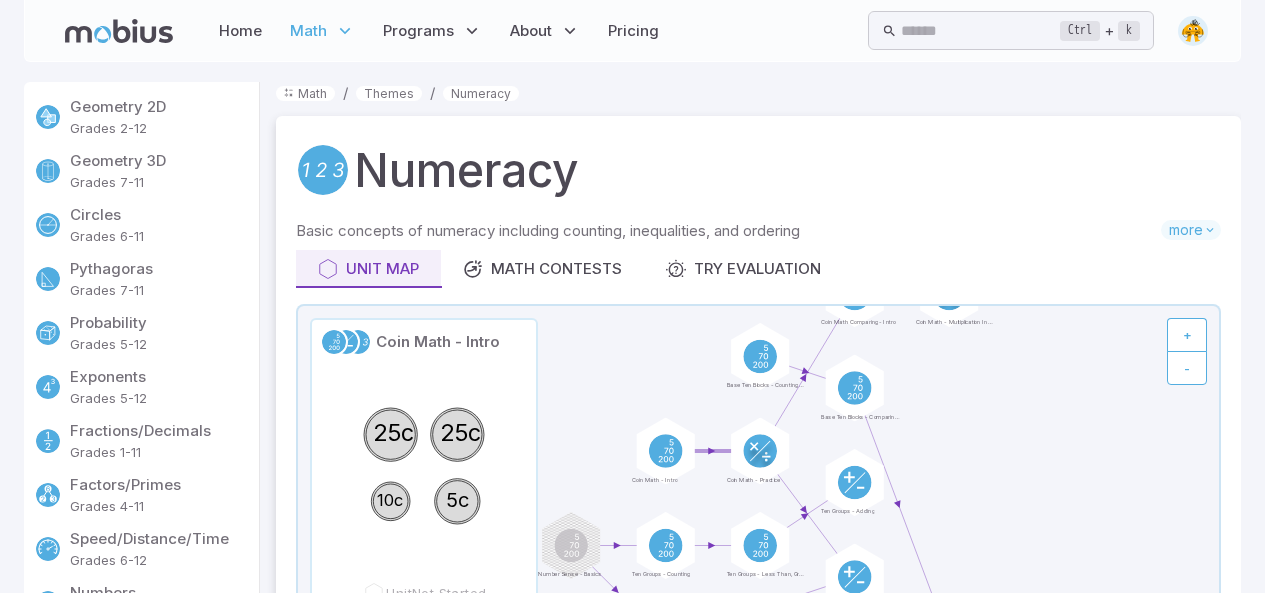 drag, startPoint x: 369, startPoint y: 494, endPoint x: 347, endPoint y: 503, distance: 23.769728 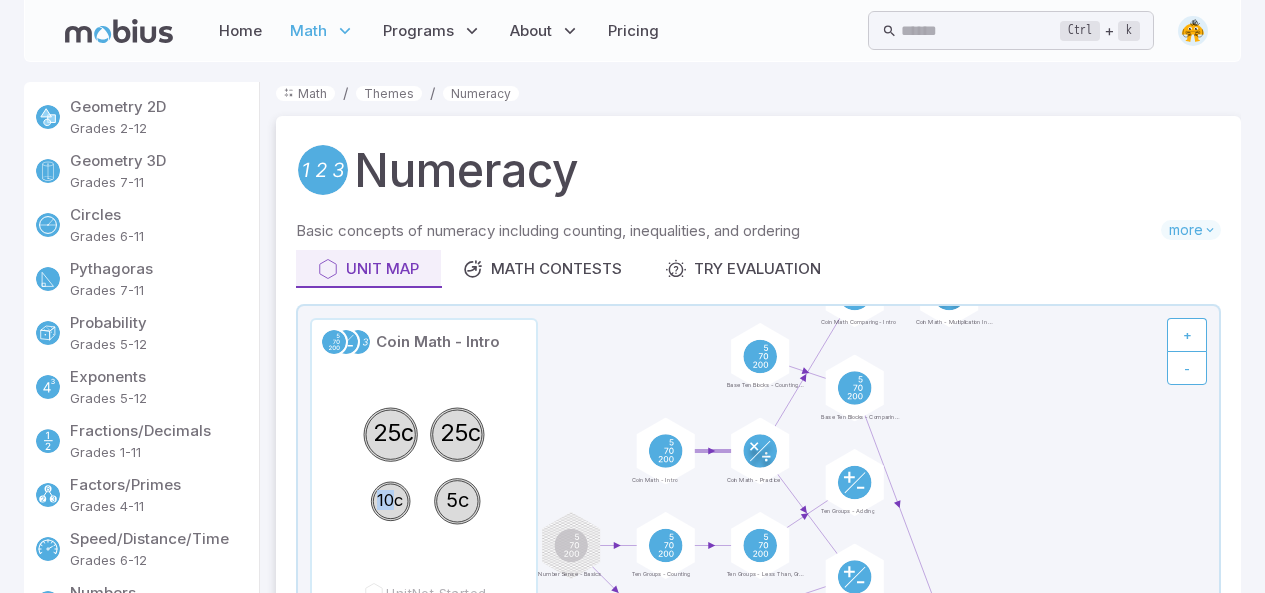 drag, startPoint x: 404, startPoint y: 493, endPoint x: 384, endPoint y: 496, distance: 20.22375 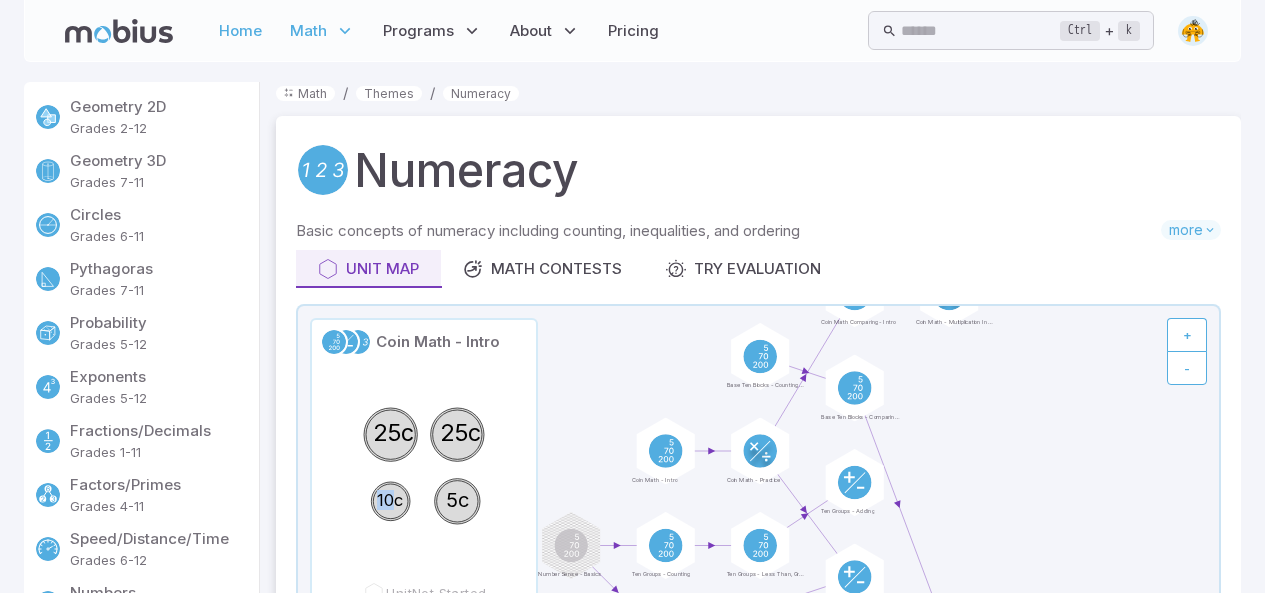 click on "Home" at bounding box center [240, 31] 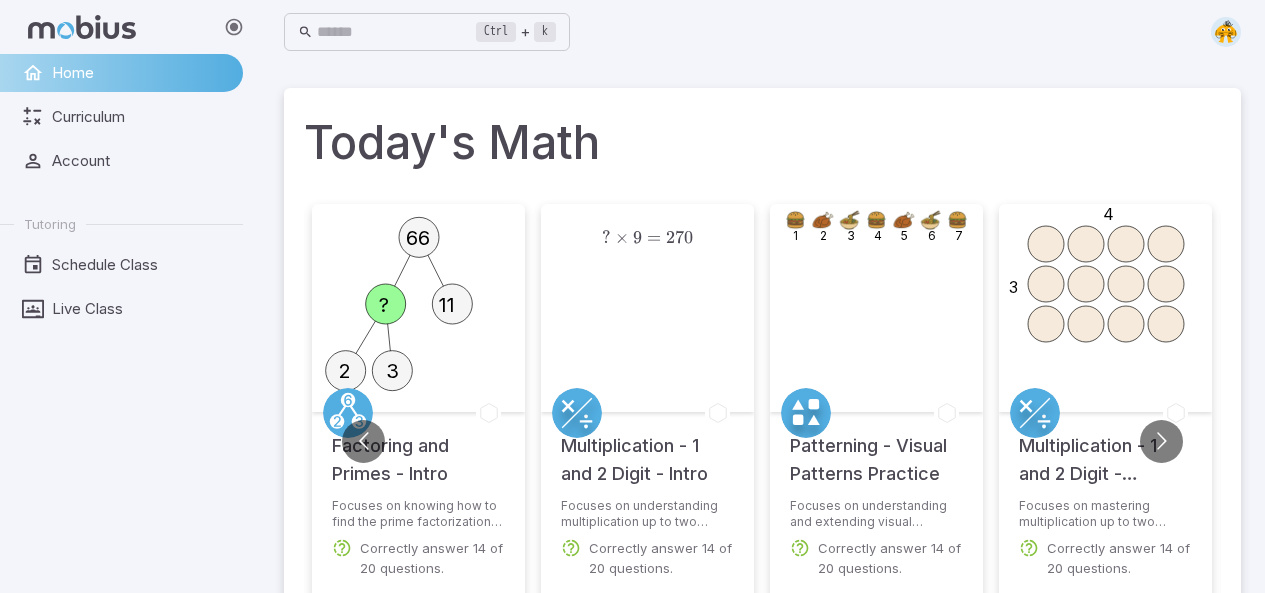 click on "Home" at bounding box center (121, 73) 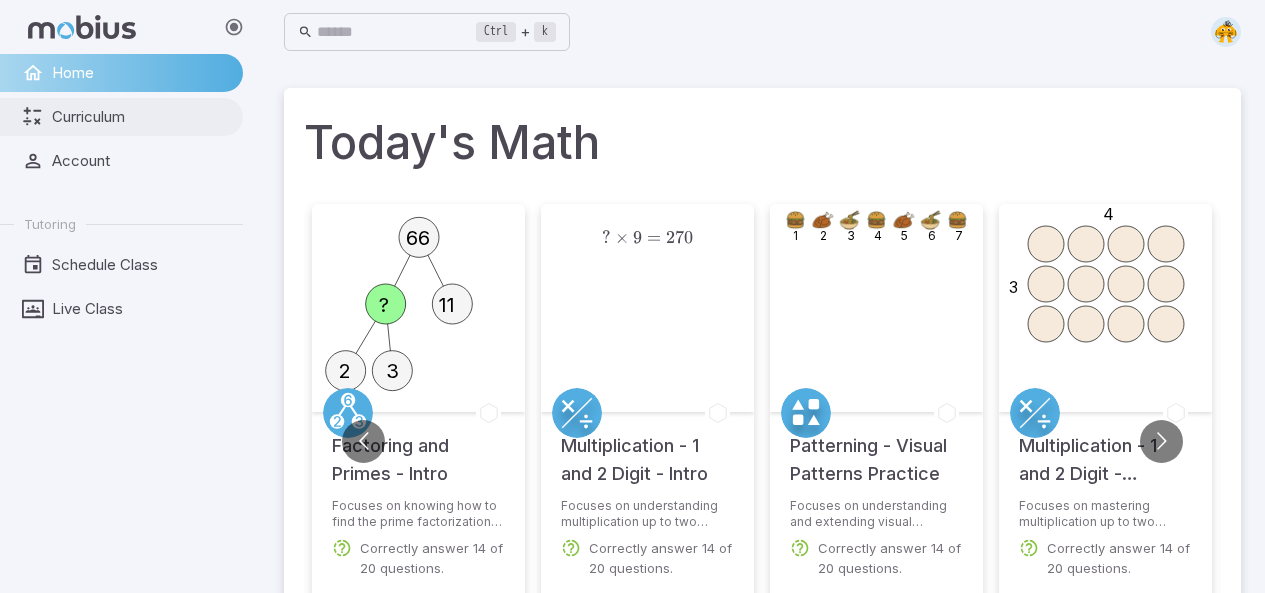 click on "Curriculum" at bounding box center (121, 117) 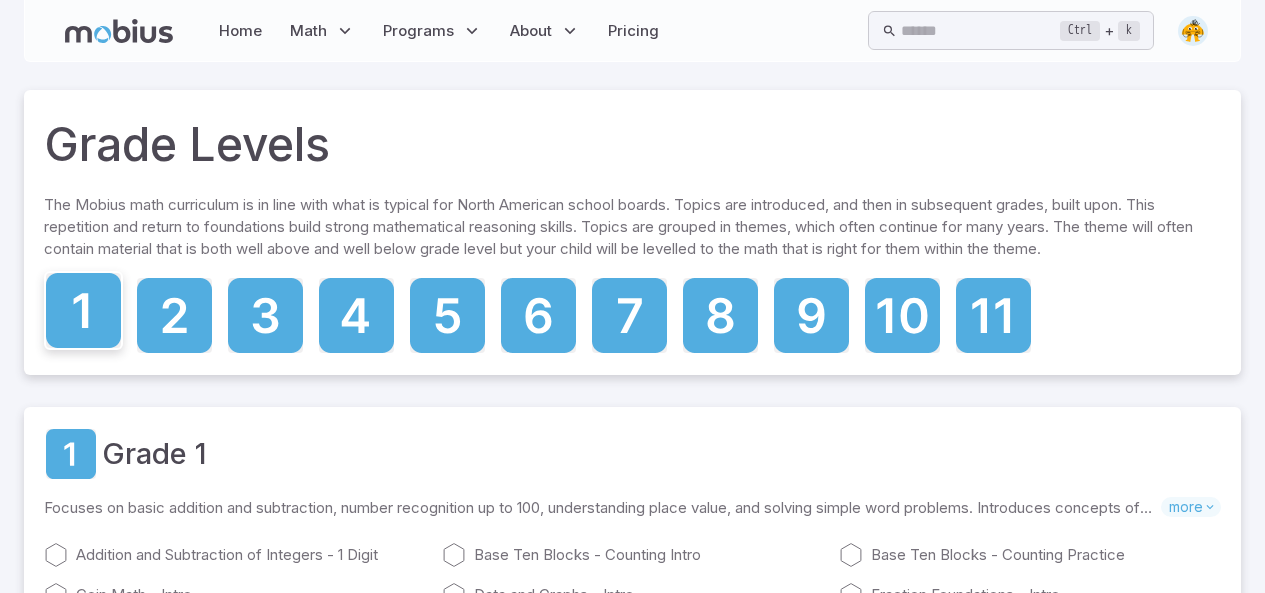 click 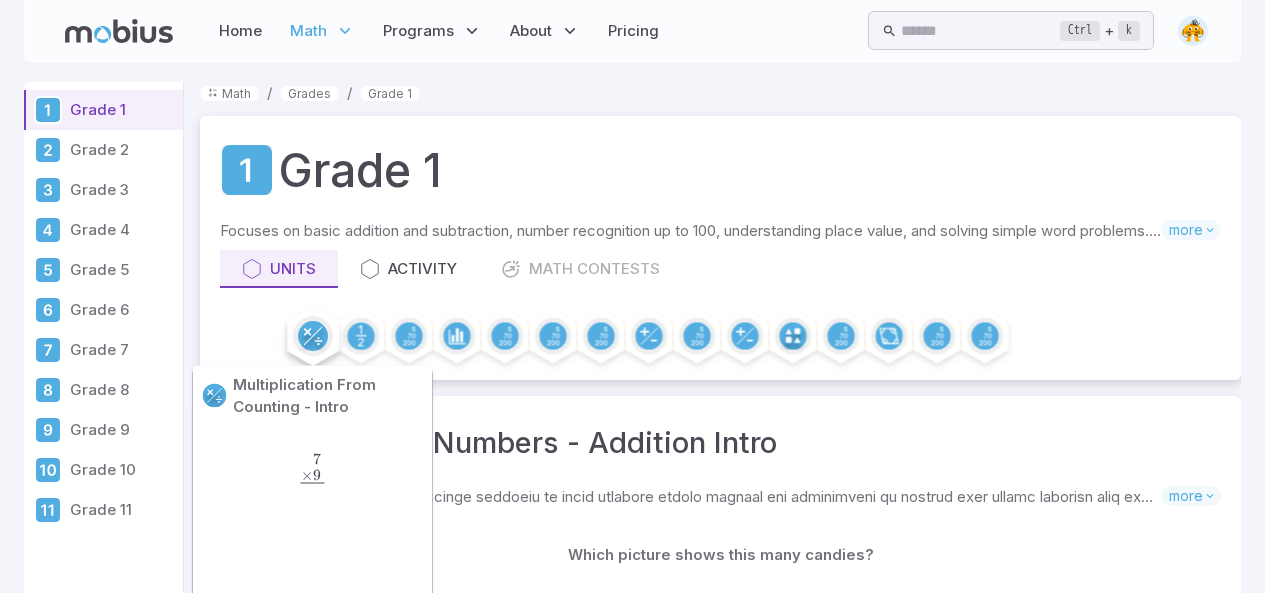 click 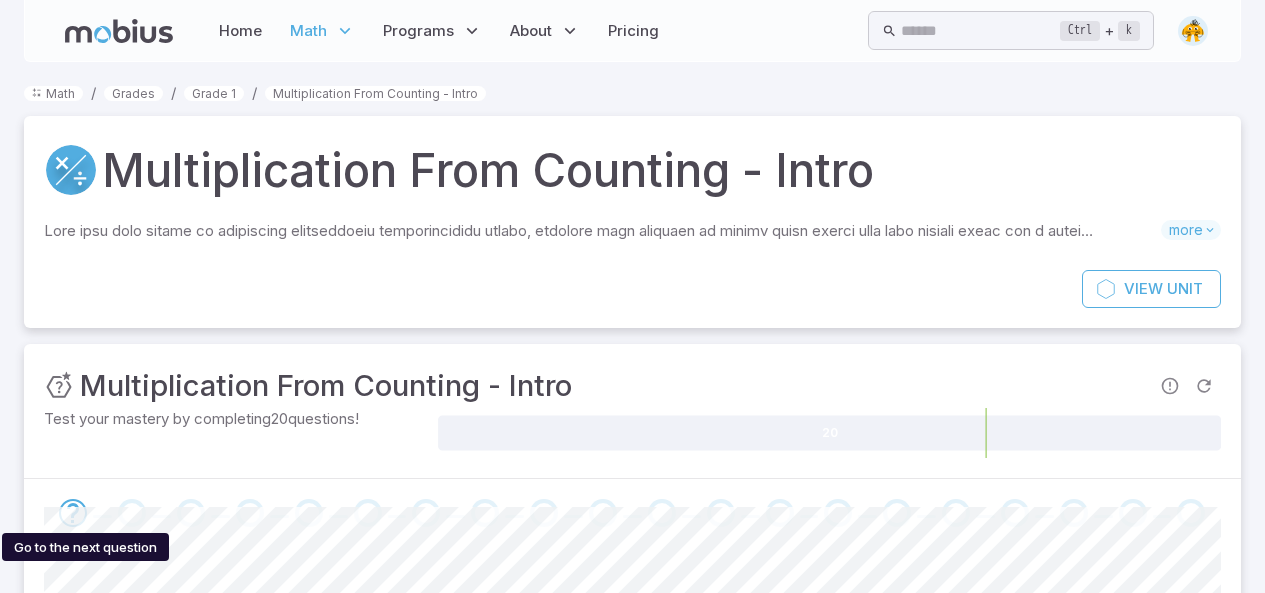 click at bounding box center (73, 513) 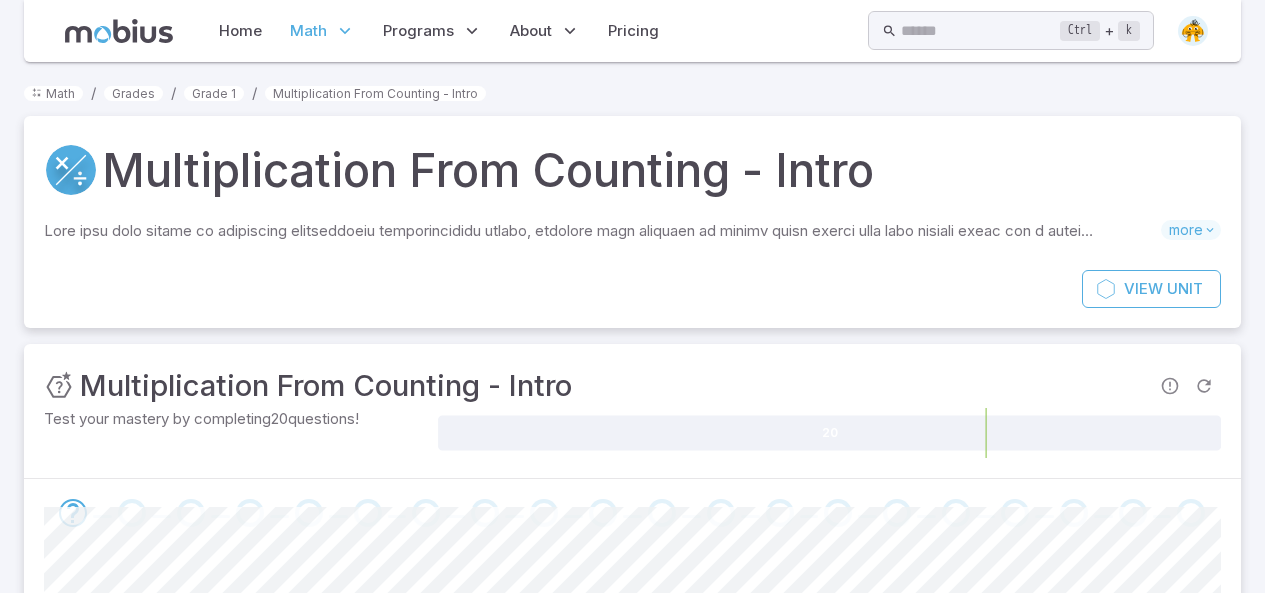 scroll, scrollTop: 0, scrollLeft: 0, axis: both 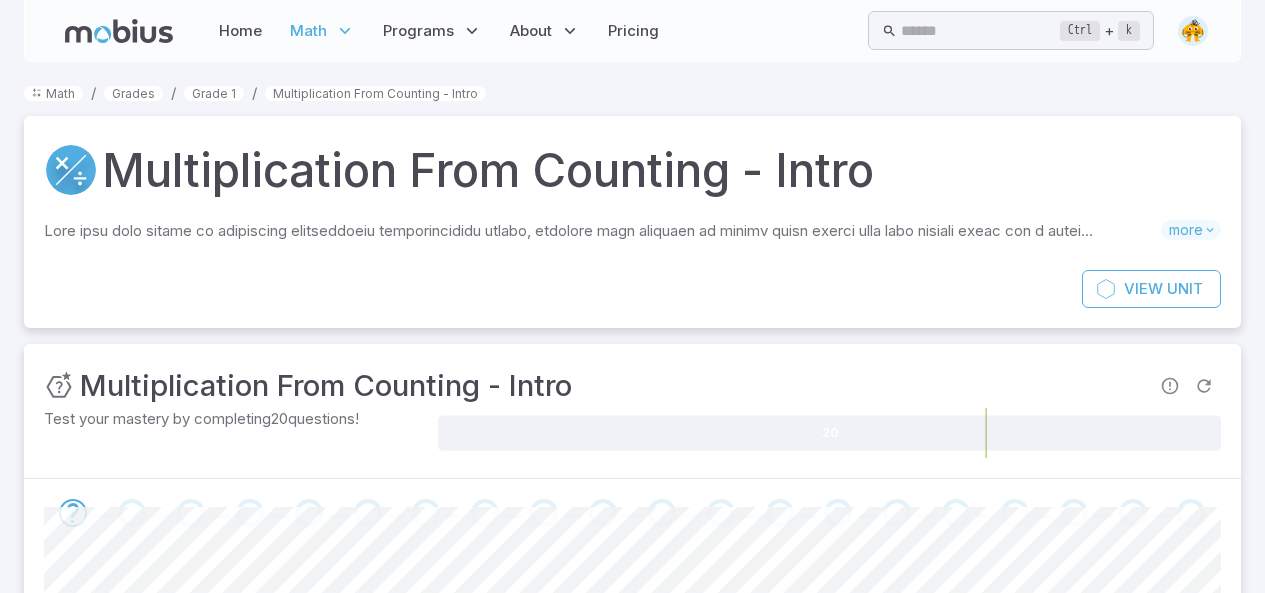 click on "Each dice has 6 dots. How many dots in total? 14 16 15 22 18 21 Canvas actions 100 % Exit zen mode" at bounding box center [632, 790] 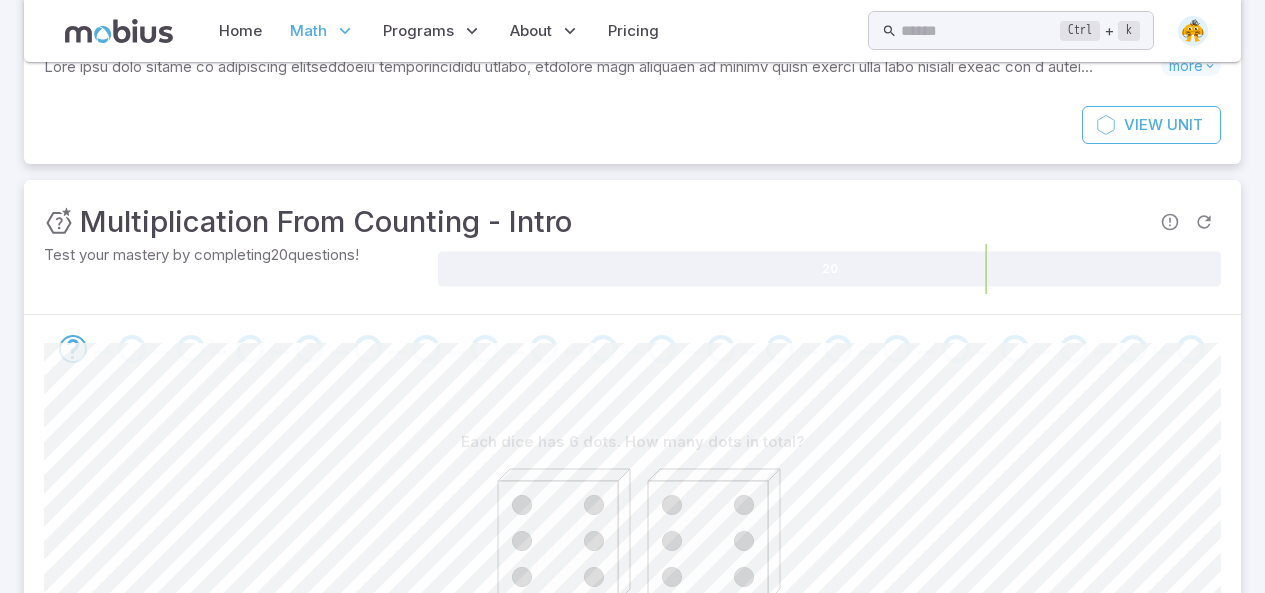 scroll, scrollTop: 174, scrollLeft: 0, axis: vertical 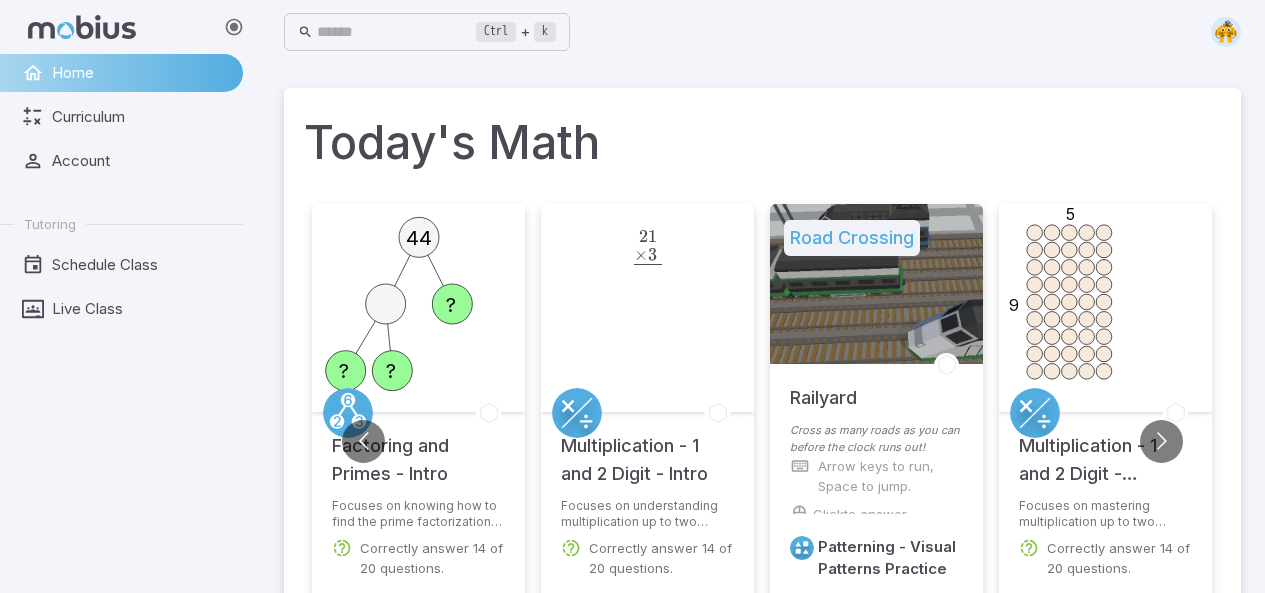 click at bounding box center [876, 284] 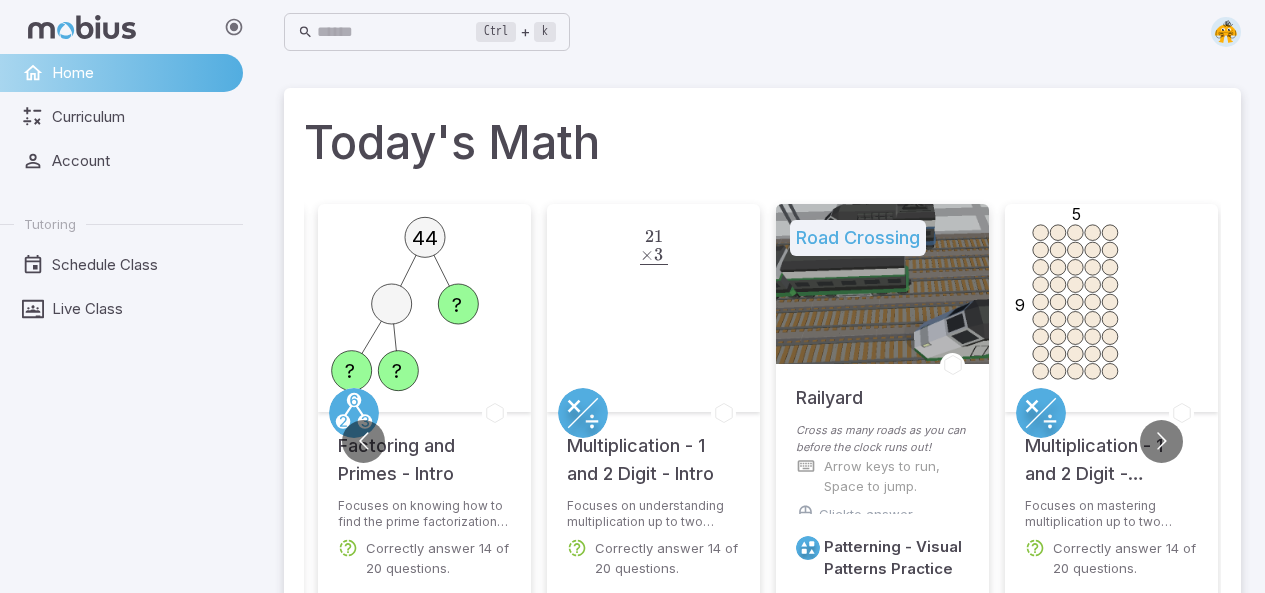 drag, startPoint x: 821, startPoint y: 289, endPoint x: 814, endPoint y: 269, distance: 21.189621 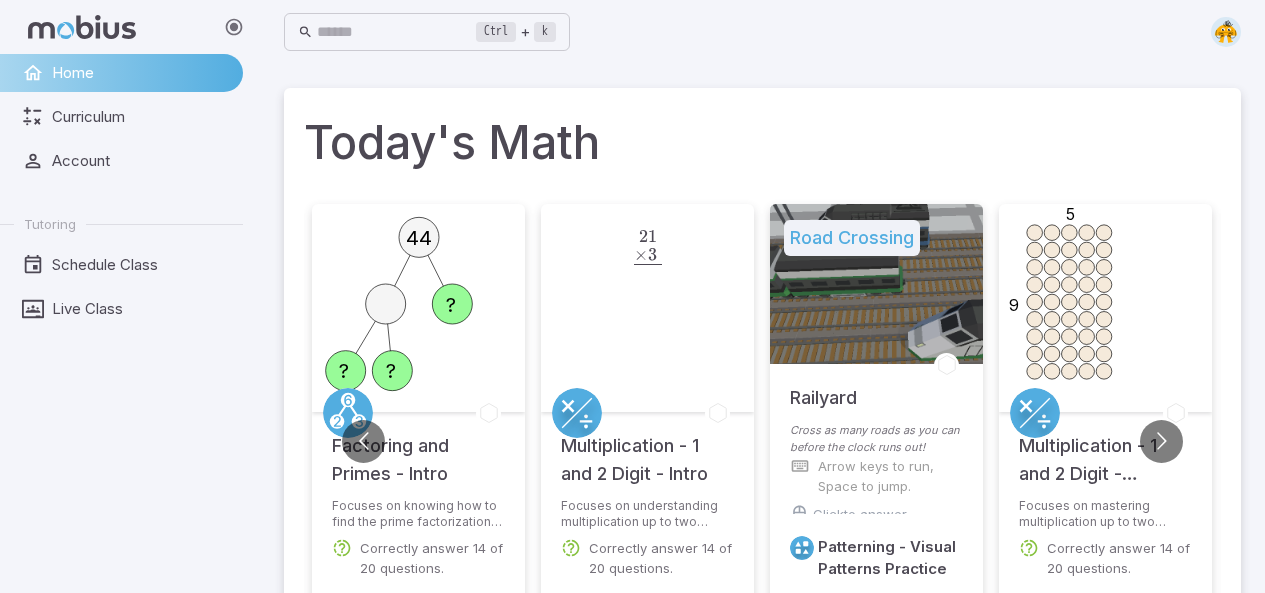 click on "Road Crossing" at bounding box center [852, 238] 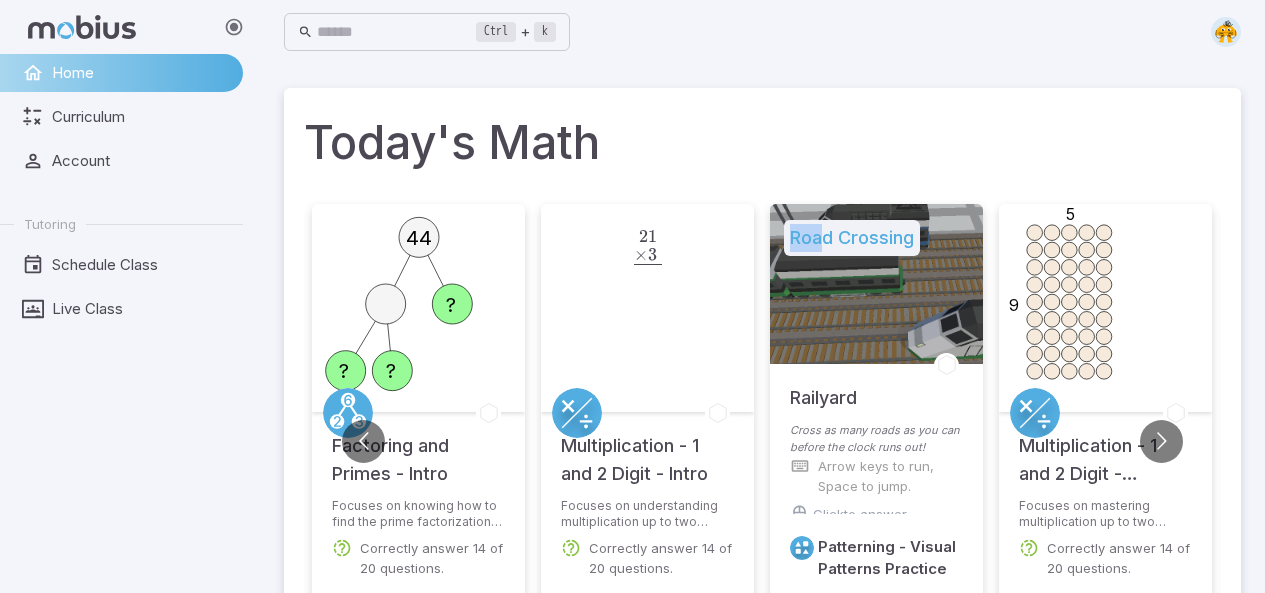 drag, startPoint x: 820, startPoint y: 246, endPoint x: 847, endPoint y: 351, distance: 108.41586 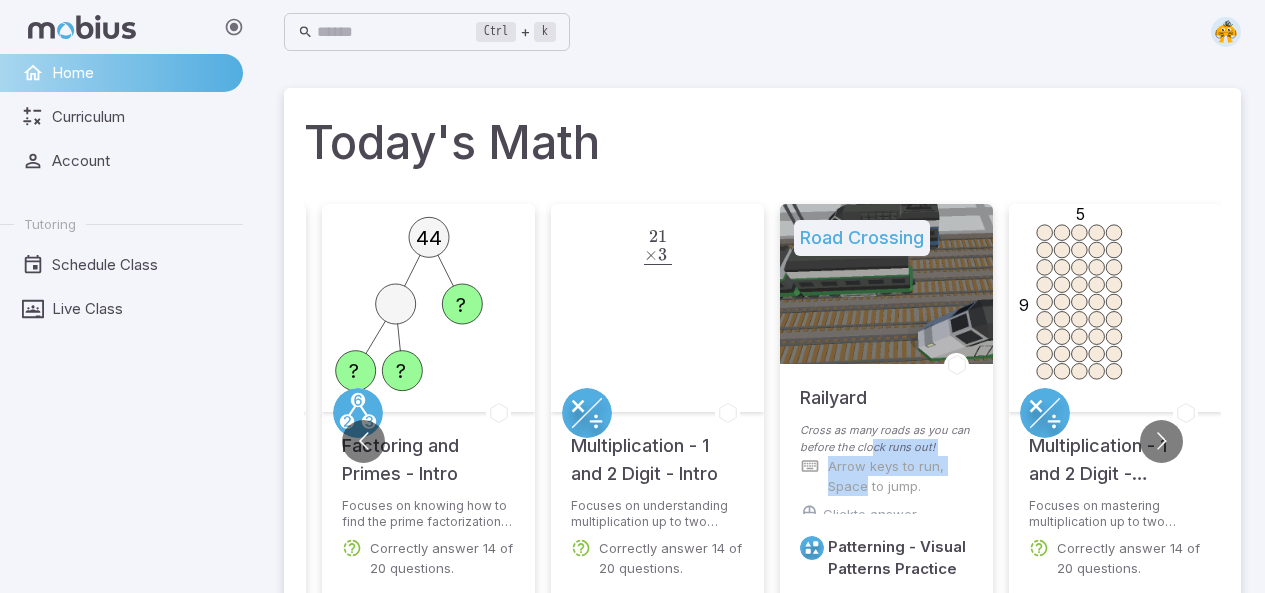 drag, startPoint x: 868, startPoint y: 466, endPoint x: 854, endPoint y: 502, distance: 38.626415 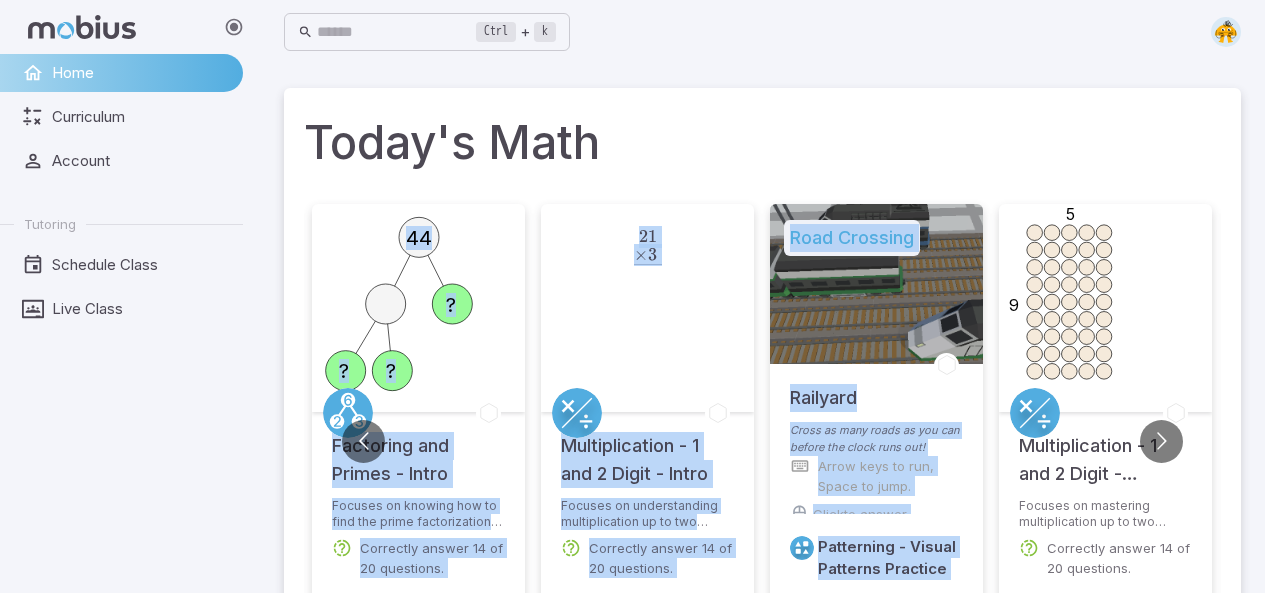 click on "Home Curriculum Account Tutoring Schedule Class Live Class Ctrl + k ​ Today's Math 44 ? ? ? Factoring and Primes - Intro Focuses on knowing how to find the prime factorization of a number. Correctly answer 14 of 20 questions. Try Unit 21 . × 3 . ‾ \begin{aligned}21\hphantom{.}\\[-0.5em]\underline{\times 3\hphantom{.}}\end{aligned}\\ 21 . × 3 . ​ ​ Multiplication - 1 and 2 Digit - Intro Focuses on understanding multiplication up to two digits. Correctly answer 14 of 20 questions. Try Unit Road Crossing Railyard Cross as many roads as you can before the clock runs out! Arrow keys to run, Space to jump. Click  to answer questions. Patterning - Visual Patterns Practice Play Game 5 9 Multiplication - 1 and 2 Digit - Practice Focuses on mastering multiplication up to two digits. Correctly answer 14 of 20 questions. Try Unit What will the time be after the given change?  3:00  Add 120 mins Time - Elapsed Time - Intro Focuses on understanding changes in time. Correctly answer 14 of 20 questions. Try Unit" at bounding box center (632, 1167) 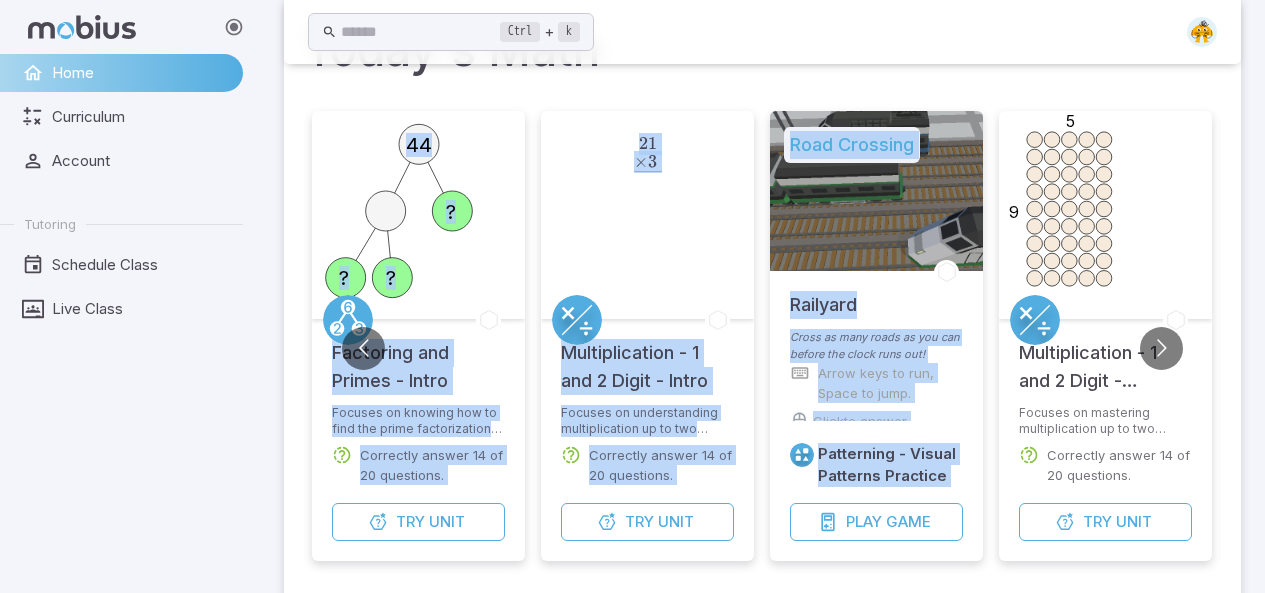 click on "Home Curriculum Account Tutoring Schedule Class Live Class Ctrl + k ​ Today's Math 44 ? ? ? Factoring and Primes - Intro Focuses on knowing how to find the prime factorization of a number. Correctly answer 14 of 20 questions. Try Unit 21 . × 3 . ‾ \begin{aligned}21\hphantom{.}\\[-0.5em]\underline{\times 3\hphantom{.}}\end{aligned}\\ 21 . × 3 . ​ ​ Multiplication - 1 and 2 Digit - Intro Focuses on understanding multiplication up to two digits. Correctly answer 14 of 20 questions. Try Unit Road Crossing Railyard Cross as many roads as you can before the clock runs out! Arrow keys to run, Space to jump. Click  to answer questions. Patterning - Visual Patterns Practice Play Game 5 9 Multiplication - 1 and 2 Digit - Practice Focuses on mastering multiplication up to two digits. Correctly answer 14 of 20 questions. Try Unit What will the time be after the given change?  3:00  Add 120 mins Time - Elapsed Time - Intro Focuses on understanding changes in time. Correctly answer 14 of 20 questions. Try Unit" at bounding box center (632, 1074) 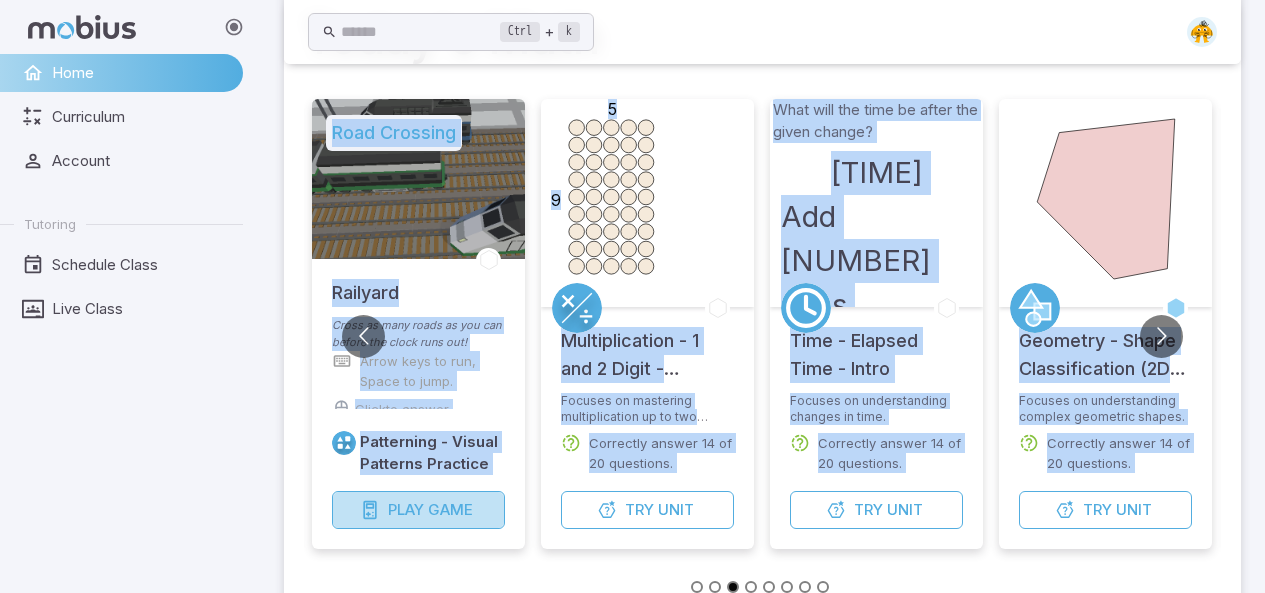 click on "Play Game" at bounding box center [418, 510] 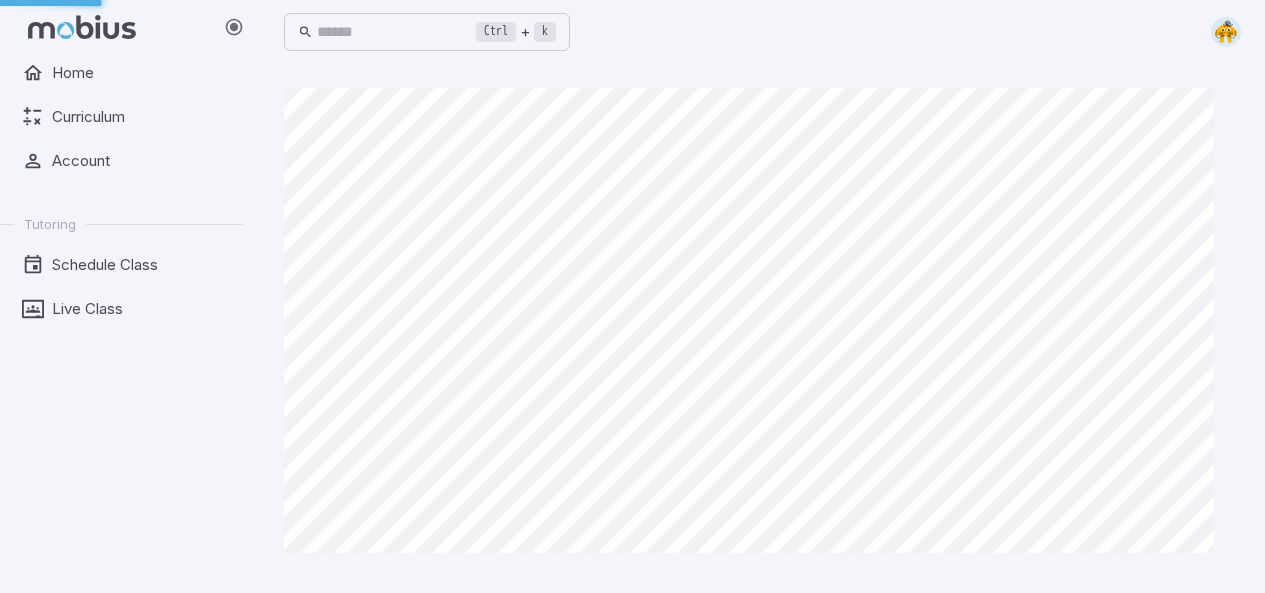 scroll, scrollTop: 0, scrollLeft: 0, axis: both 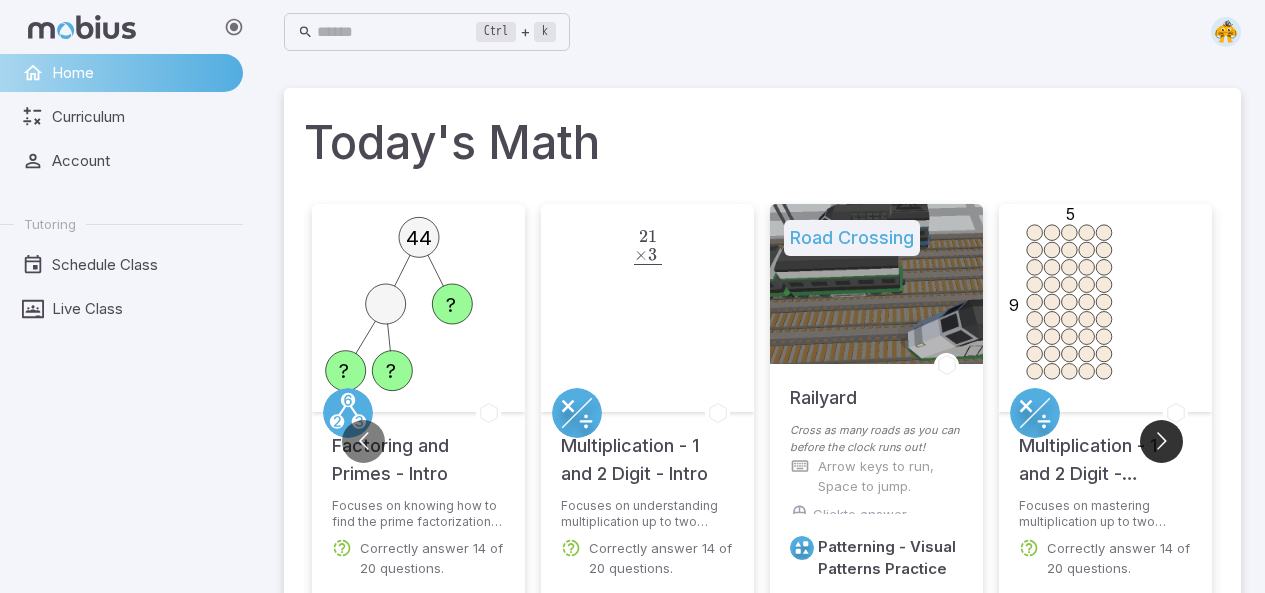 click at bounding box center (1161, 441) 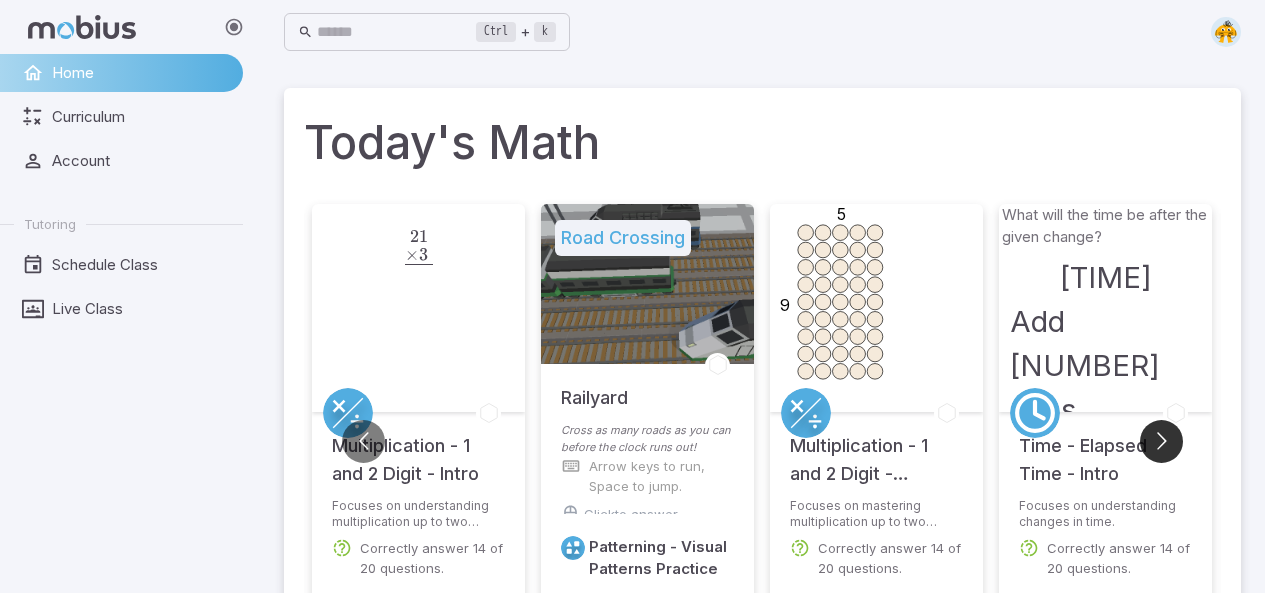 drag, startPoint x: 1167, startPoint y: 442, endPoint x: 1153, endPoint y: 447, distance: 14.866069 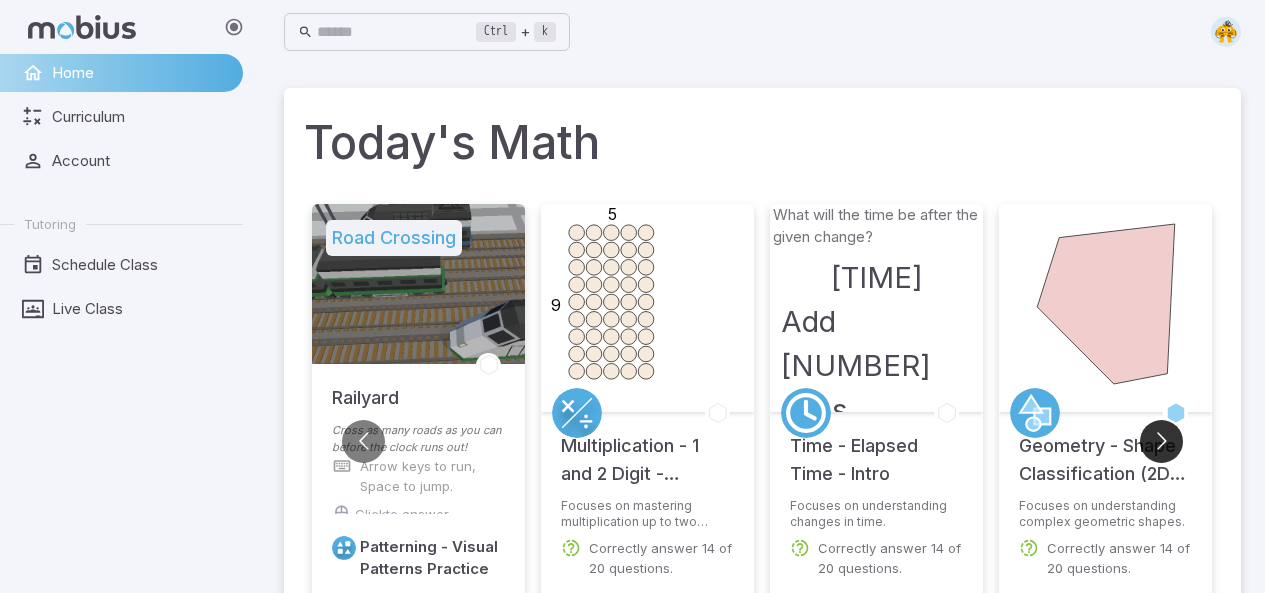 click at bounding box center [1161, 441] 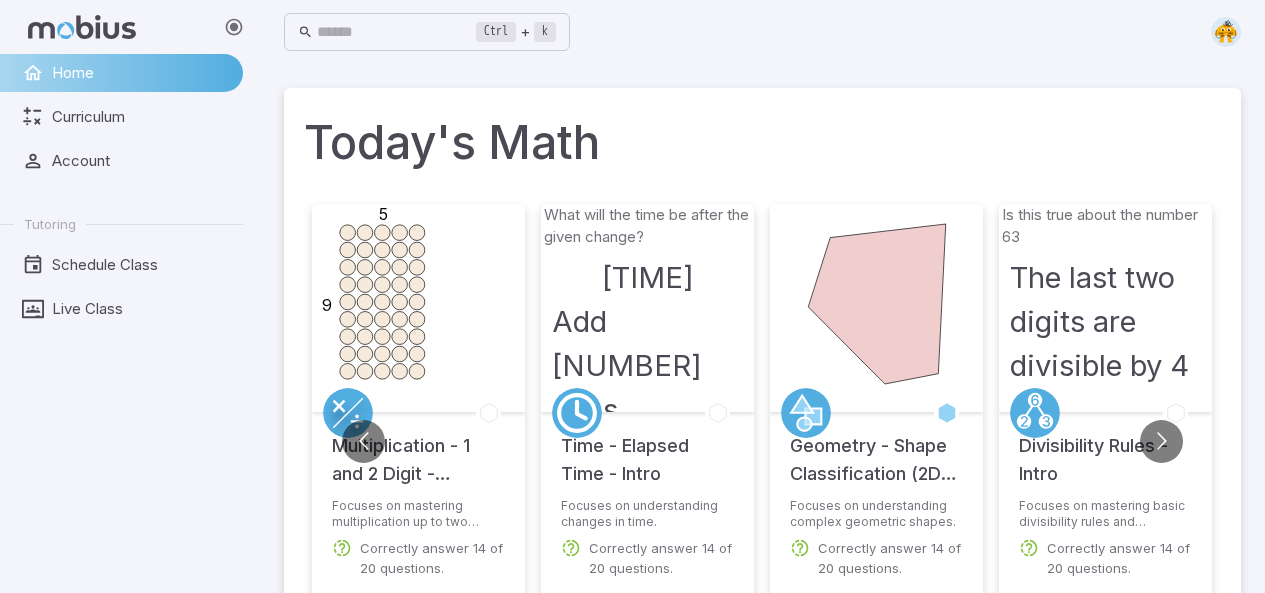 click on "44 ? ? ? Factoring and Primes - Intro Focuses on knowing how to find the prime factorization of a number. Correctly answer 14 of 20 questions. Try Unit 21 . × 3 . ‾ \begin{aligned}21\hphantom{.}\\[-0.5em]\underline{\times 3\hphantom{.}}\end{aligned}\\ 21 . × 3 . ​ ​ Multiplication - 1 and 2 Digit - Intro Focuses on understanding multiplication up to two digits. Correctly answer 14 of 20 questions. Try Unit Road Crossing Railyard Cross as many roads as you can before the clock runs out! Arrow keys to run, Space to jump. Click  to answer questions. Patterning - Visual Patterns Practice Play Game 5 9 Multiplication - 1 and 2 Digit - Practice Focuses on mastering multiplication up to two digits. Correctly answer 14 of 20 questions. Try Unit What will the time be after the given change?  3:00  Add 120 mins Time - Elapsed Time - Intro Focuses on understanding changes in time. Correctly answer 14 of 20 questions. Try Unit Geometry - Shape Classification (2D) - Advanced Correctly answer 14 of 20 questions." at bounding box center [762, 449] 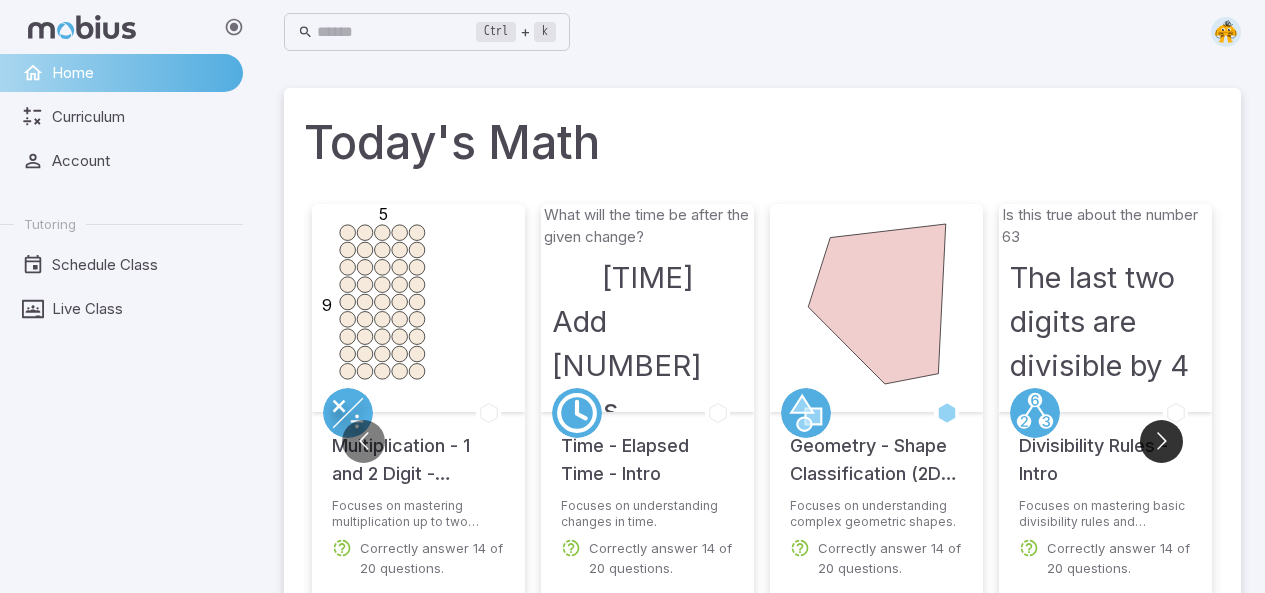 click at bounding box center (1161, 441) 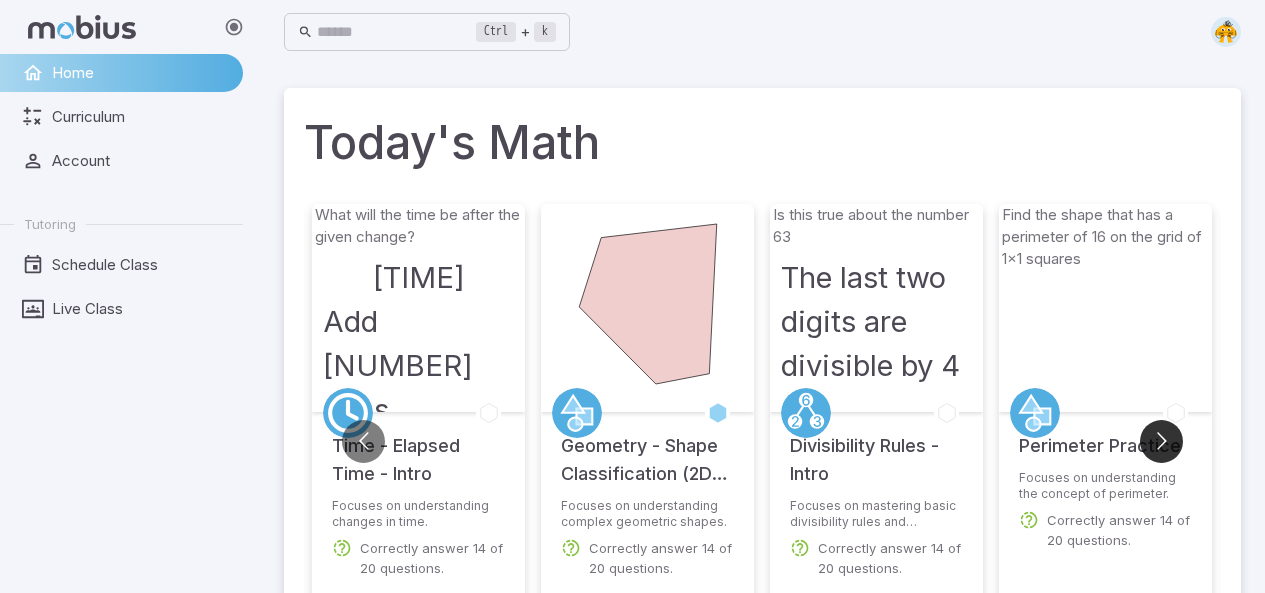 click at bounding box center [1161, 441] 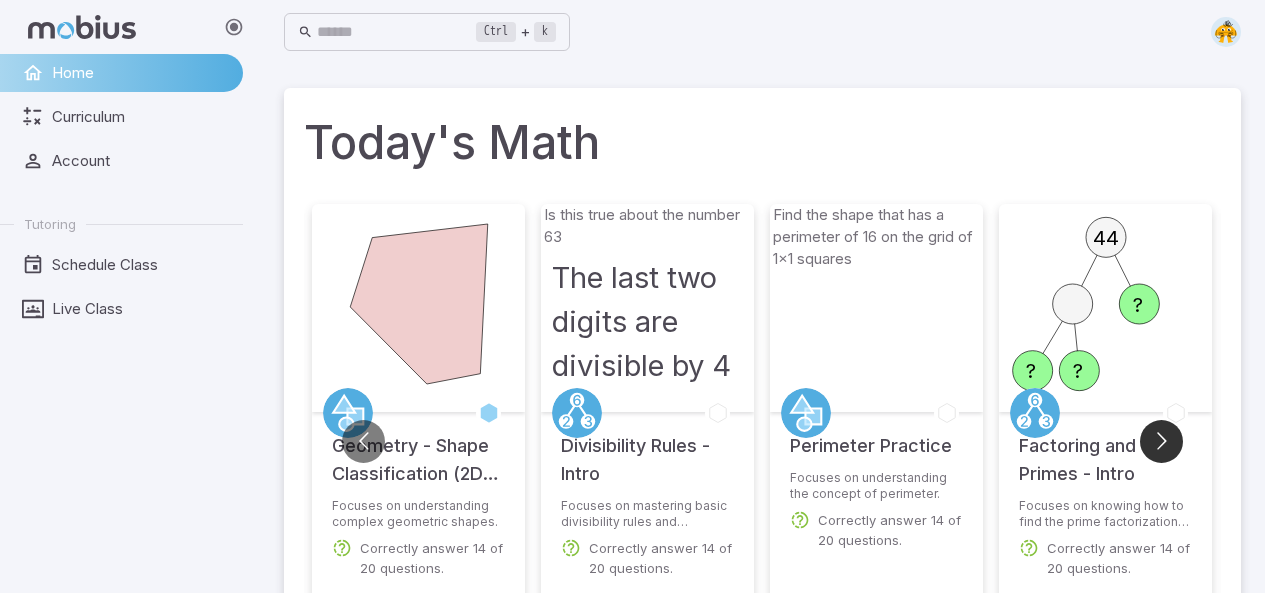 click at bounding box center [1161, 441] 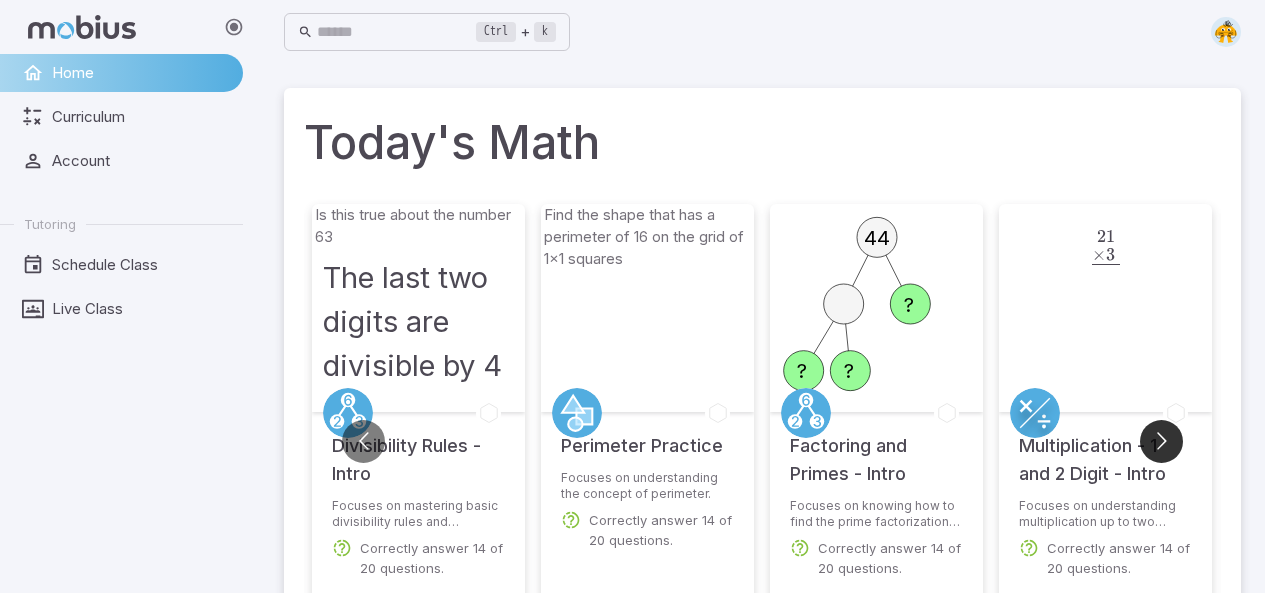 click at bounding box center (1161, 441) 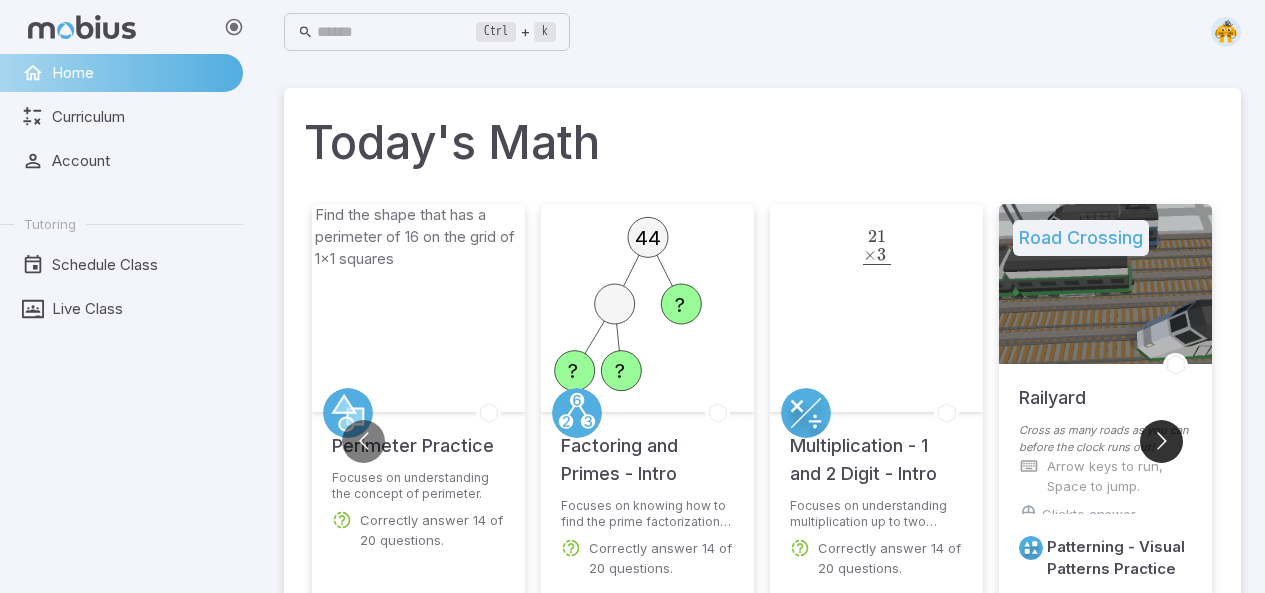 click at bounding box center [1161, 441] 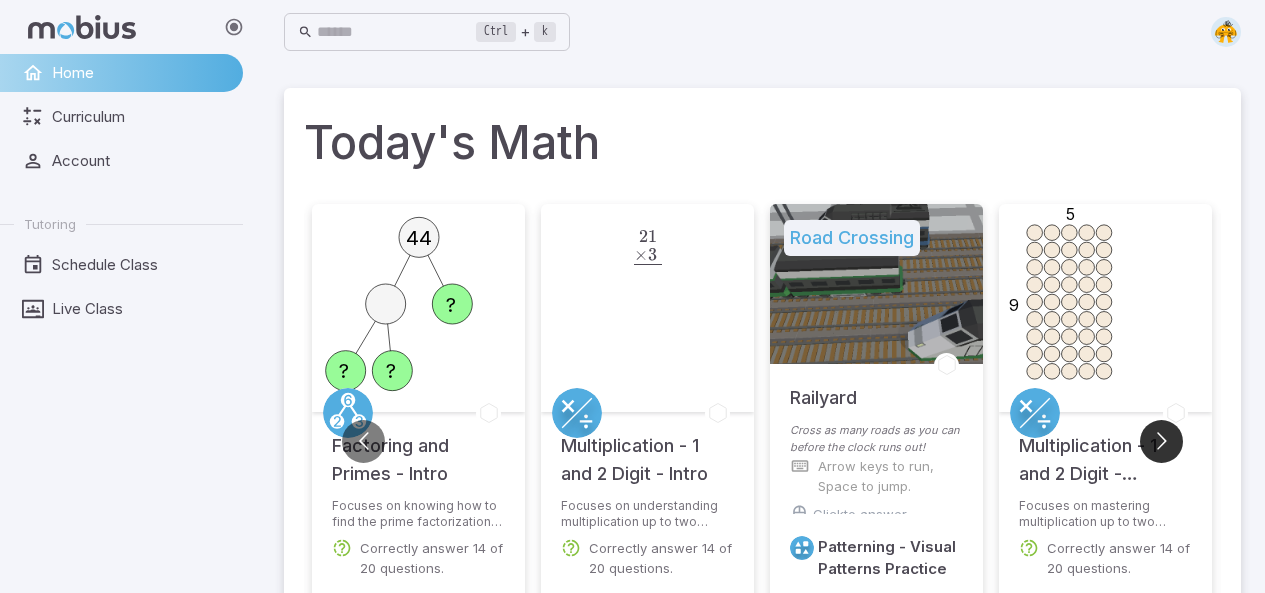 click at bounding box center (1161, 441) 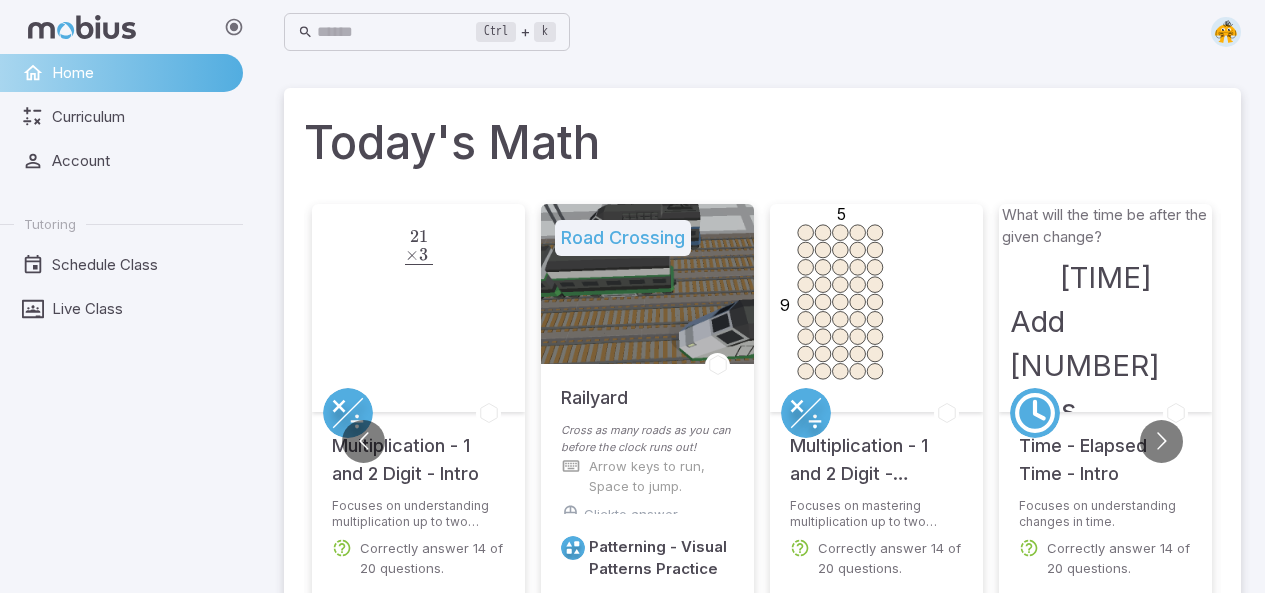 click on "Arrow keys to run, Space to jump." at bounding box center [647, 476] 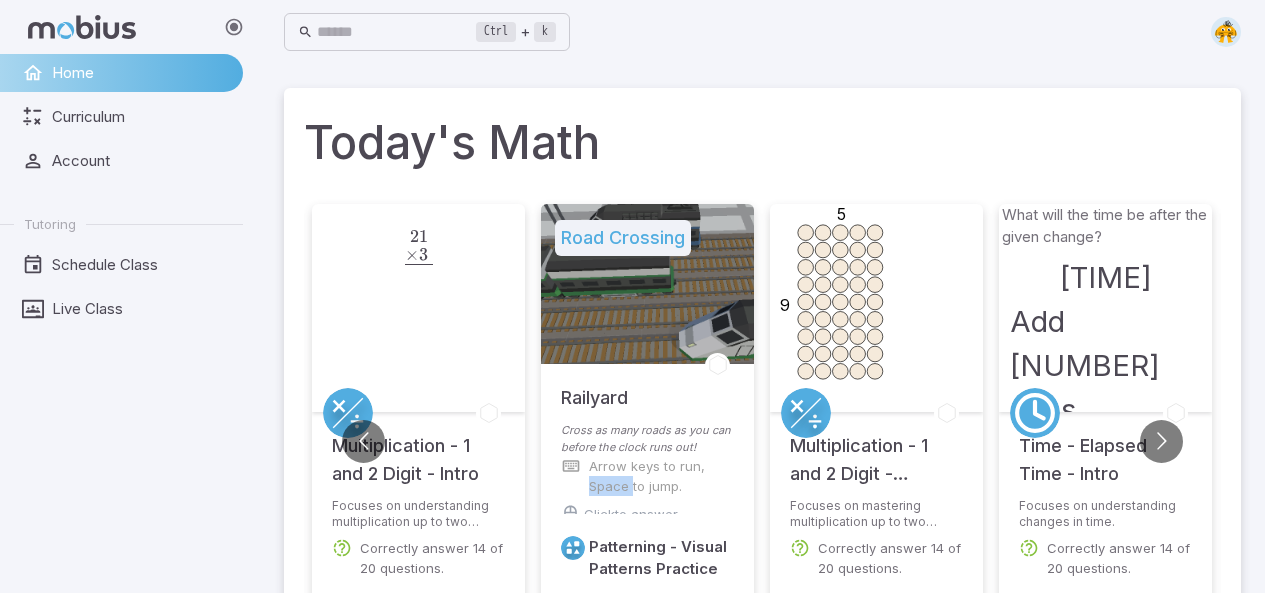 click on "Arrow keys to run, Space to jump." at bounding box center (647, 476) 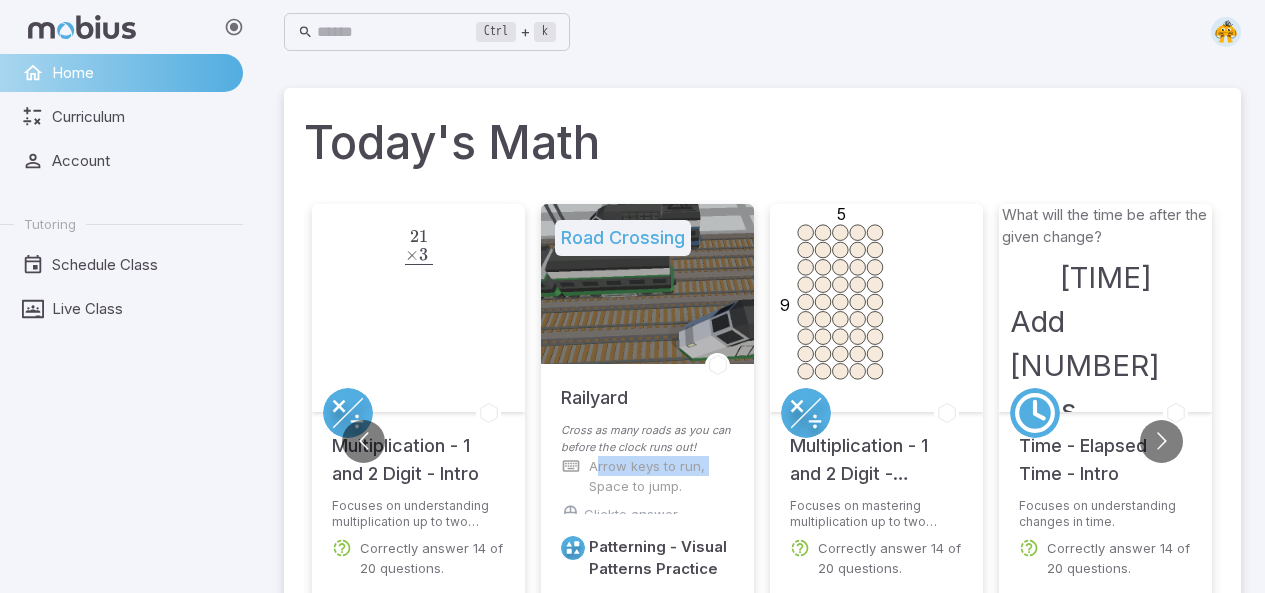 drag, startPoint x: 596, startPoint y: 464, endPoint x: 589, endPoint y: 482, distance: 19.313208 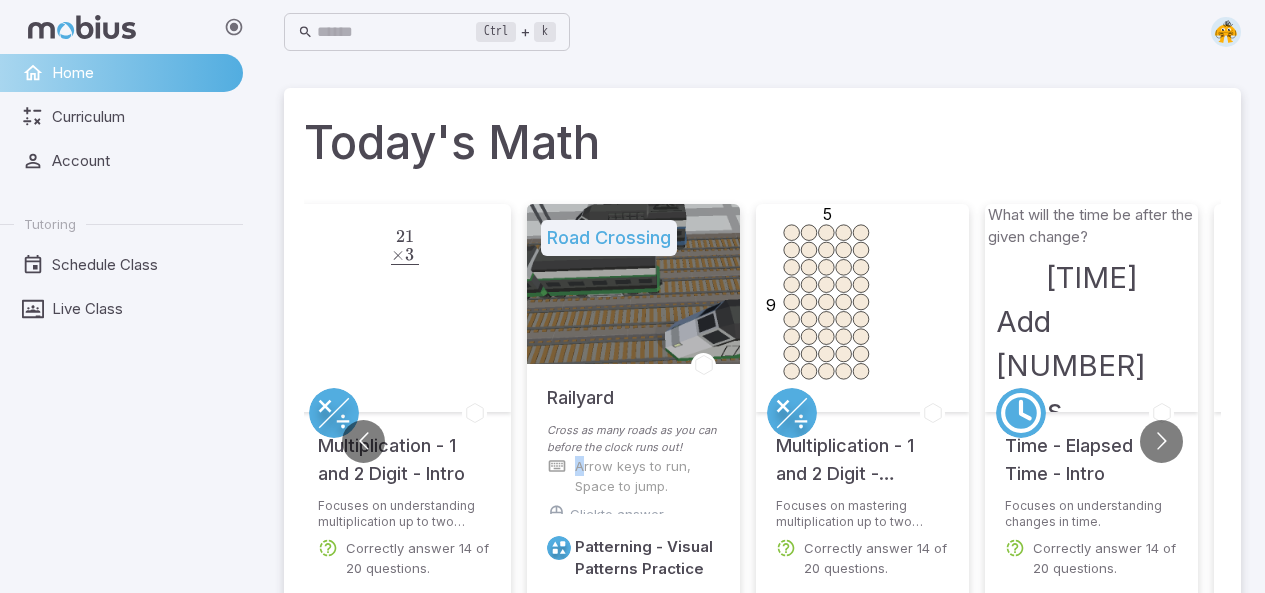 click on "Arrow keys to run, Space to jump." at bounding box center [647, 476] 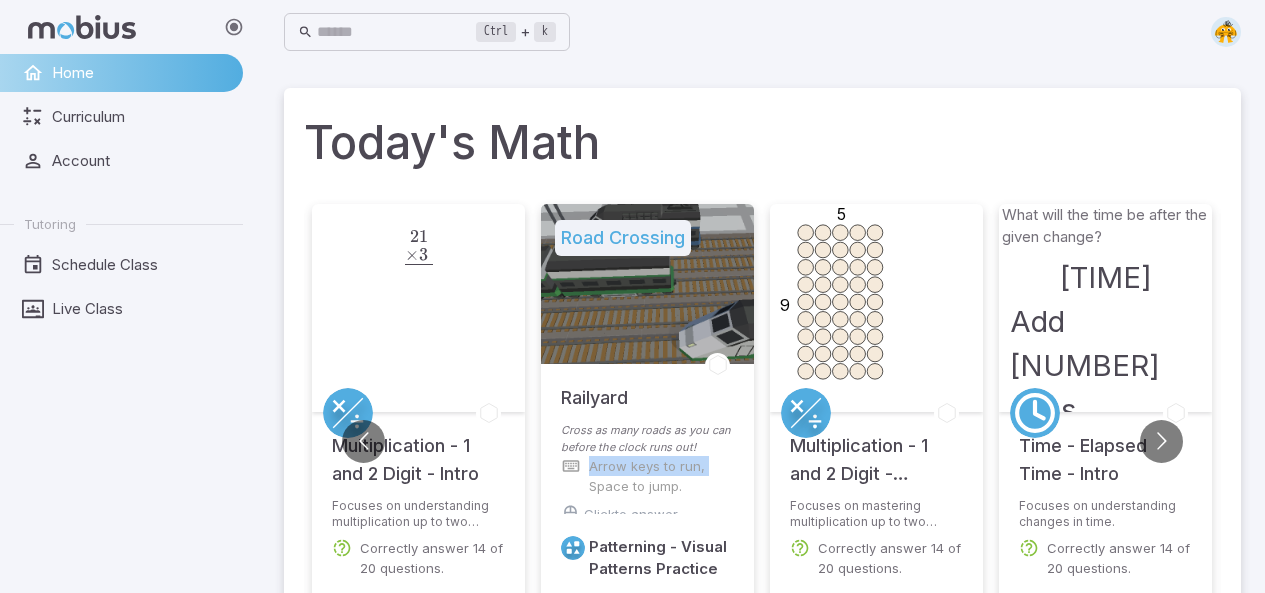 click on "Arrow keys to run, Space to jump." at bounding box center [647, 476] 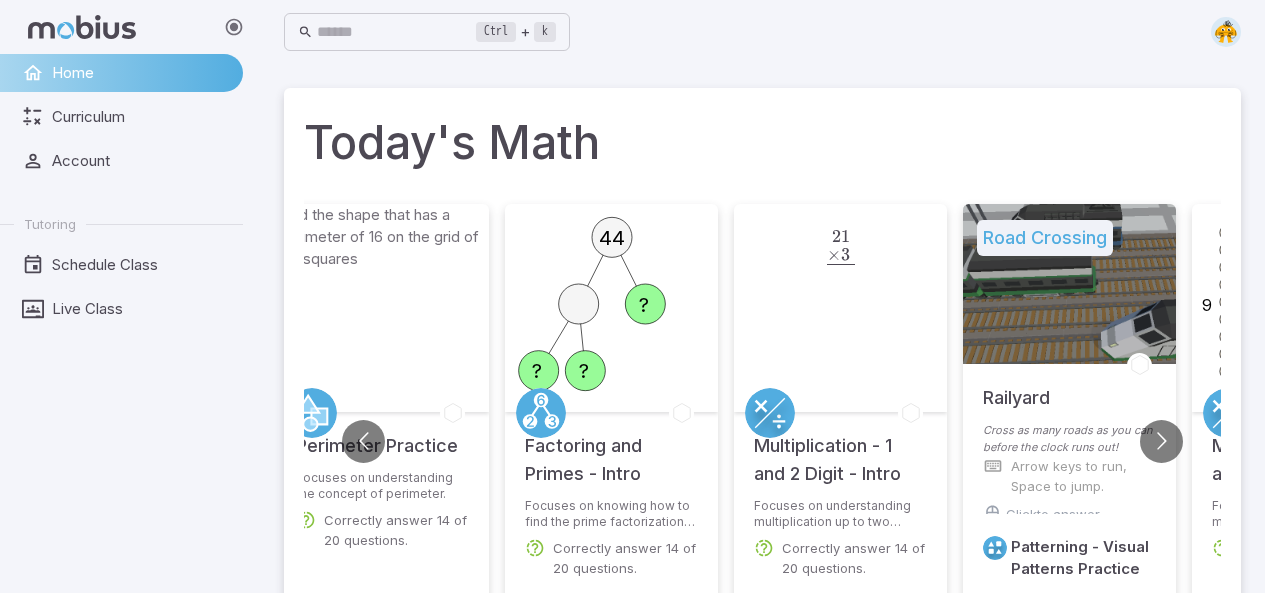 drag, startPoint x: 530, startPoint y: 339, endPoint x: 500, endPoint y: 335, distance: 30.265491 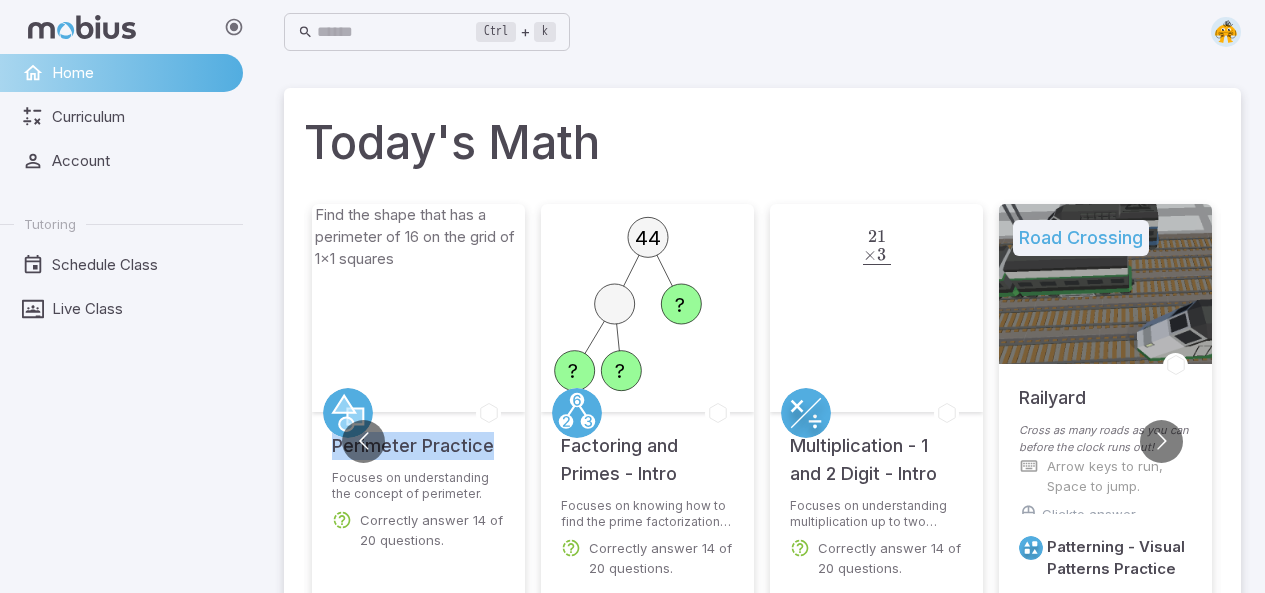 drag, startPoint x: 496, startPoint y: 334, endPoint x: 627, endPoint y: 464, distance: 184.55623 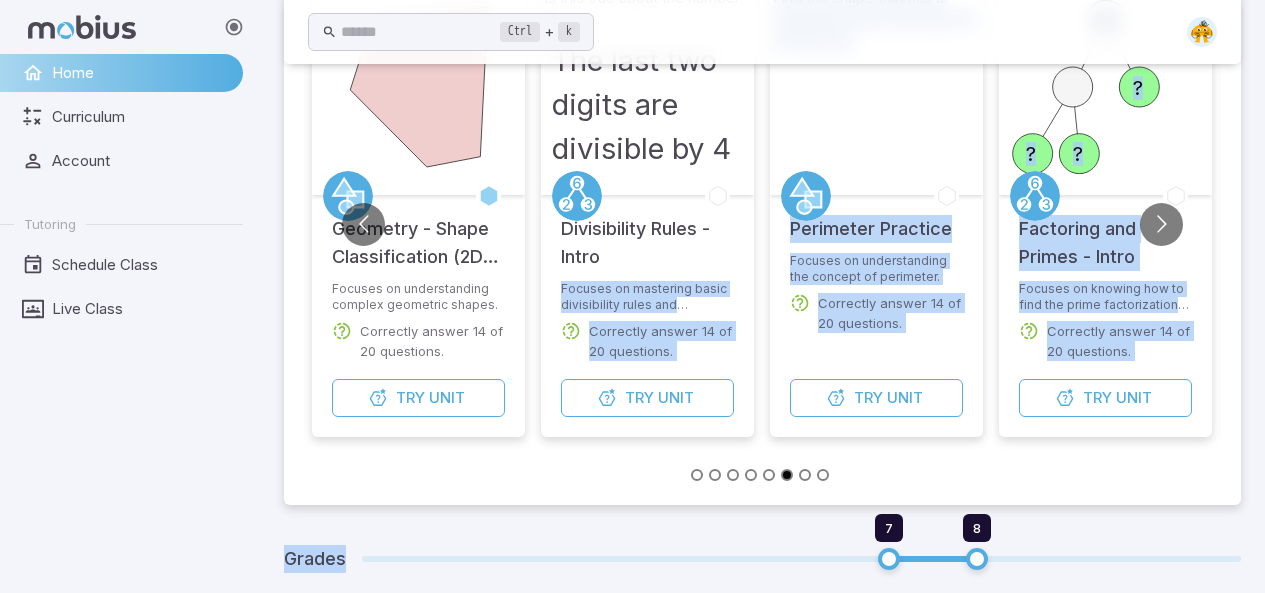 drag, startPoint x: 442, startPoint y: 477, endPoint x: 904, endPoint y: 606, distance: 479.67175 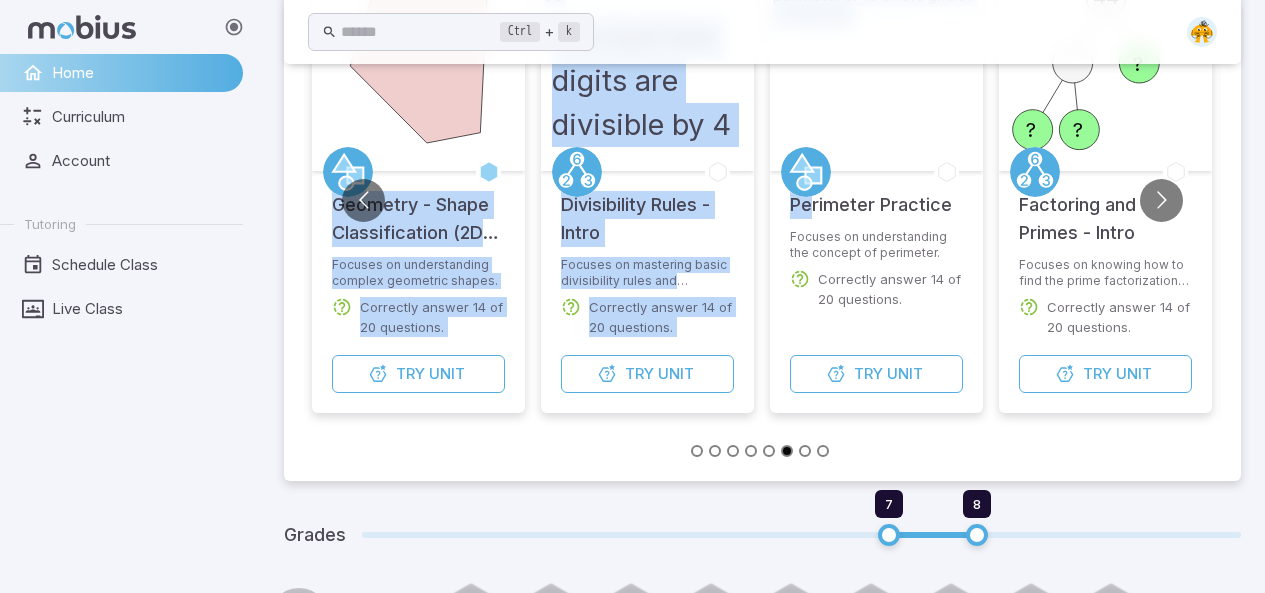 drag, startPoint x: 812, startPoint y: 476, endPoint x: 827, endPoint y: 255, distance: 221.50847 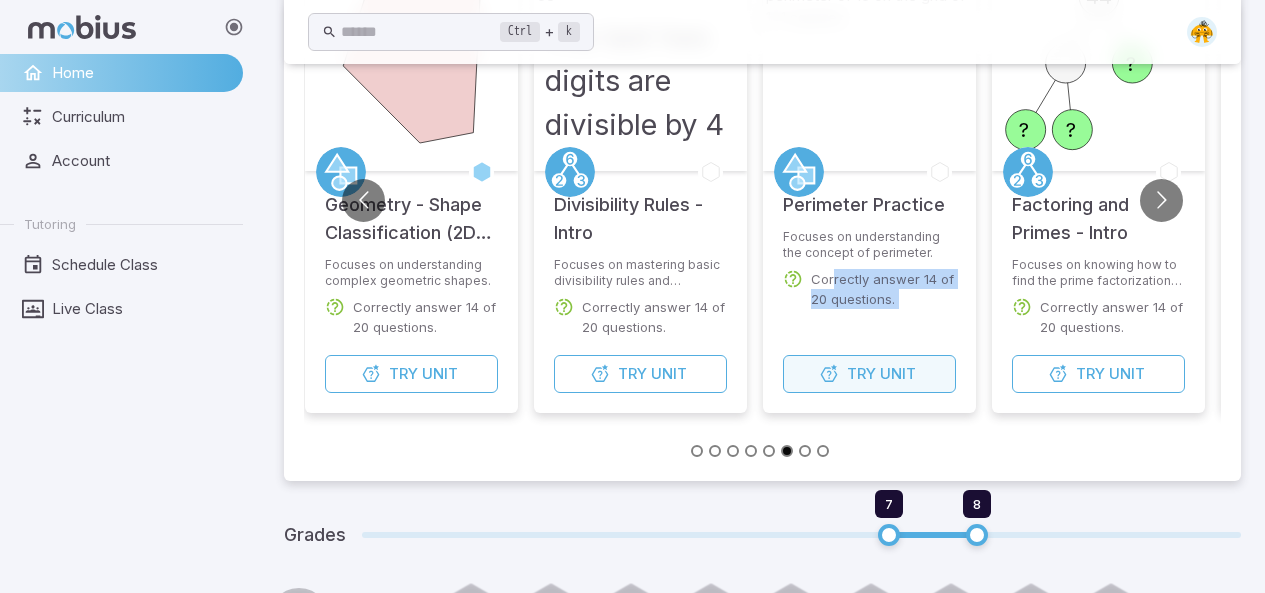 drag, startPoint x: 844, startPoint y: 262, endPoint x: 865, endPoint y: 356, distance: 96.317184 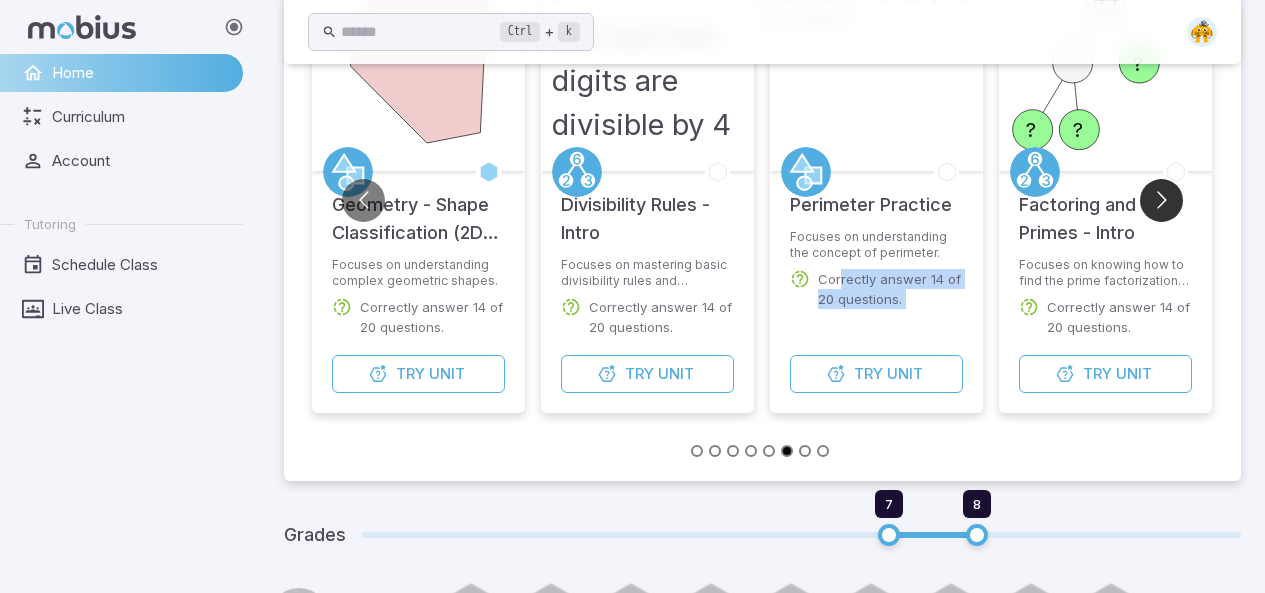 click at bounding box center [1161, 200] 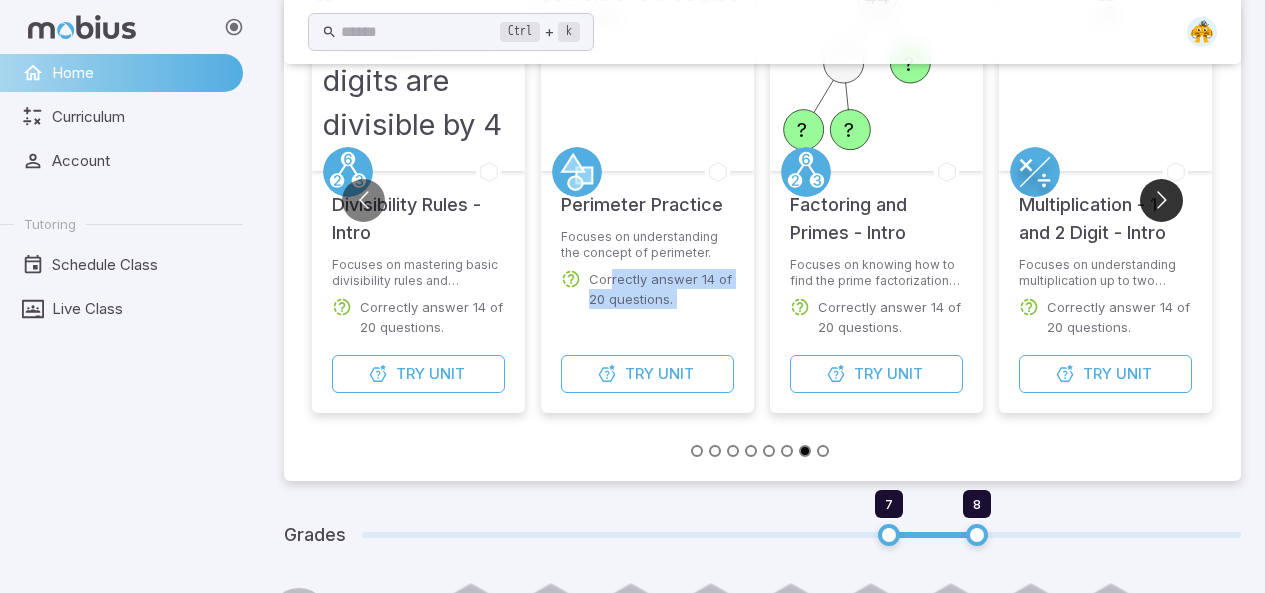 click at bounding box center (1161, 200) 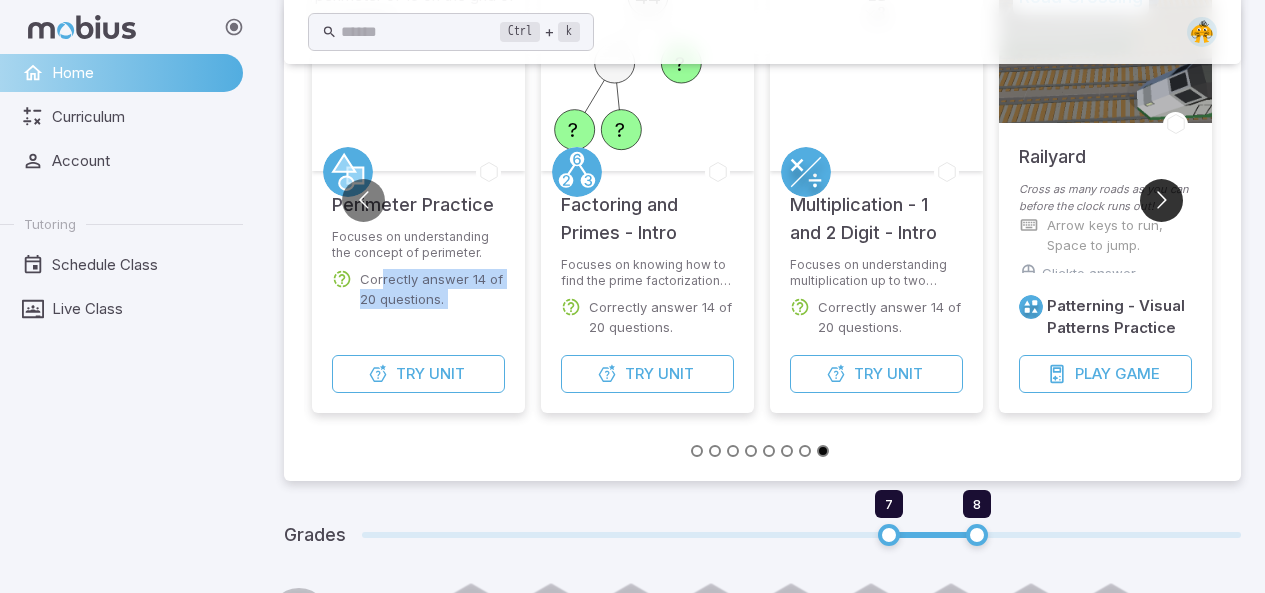 click at bounding box center [1161, 200] 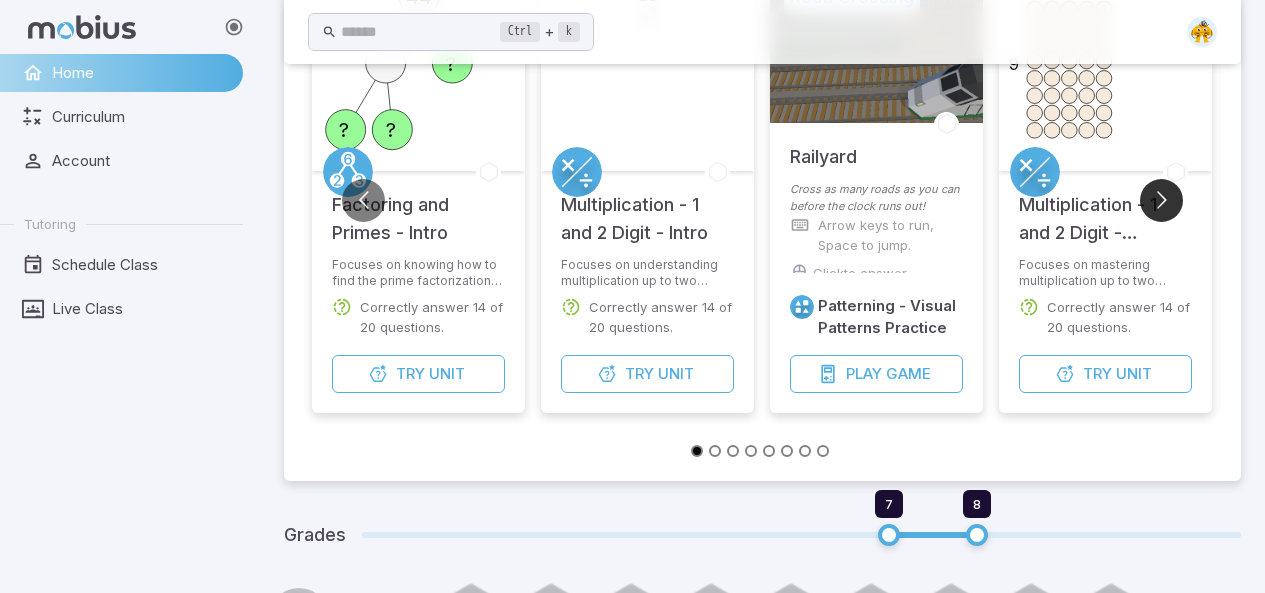 click at bounding box center (1161, 200) 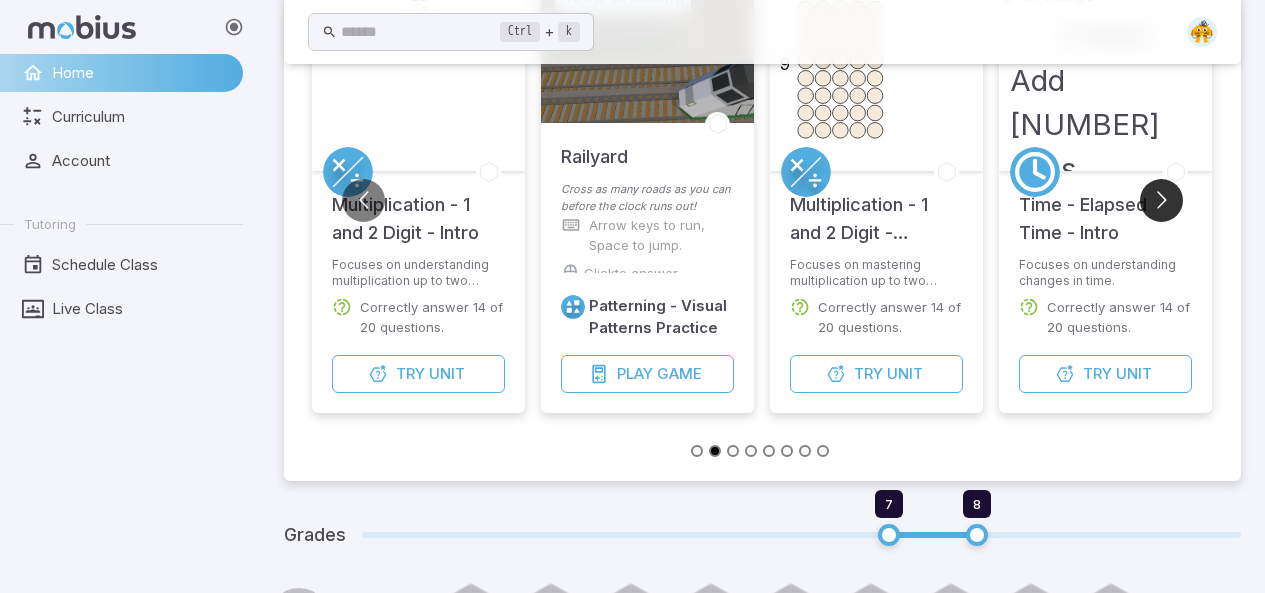 click at bounding box center (1161, 200) 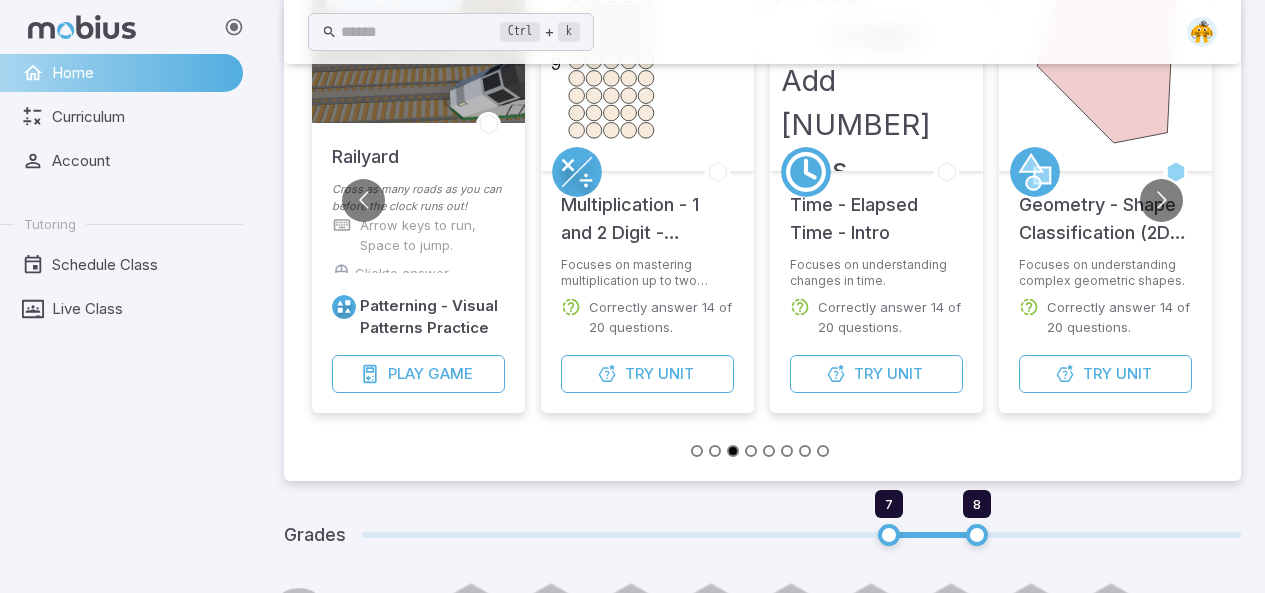 drag, startPoint x: 1165, startPoint y: 188, endPoint x: 1164, endPoint y: 171, distance: 17.029387 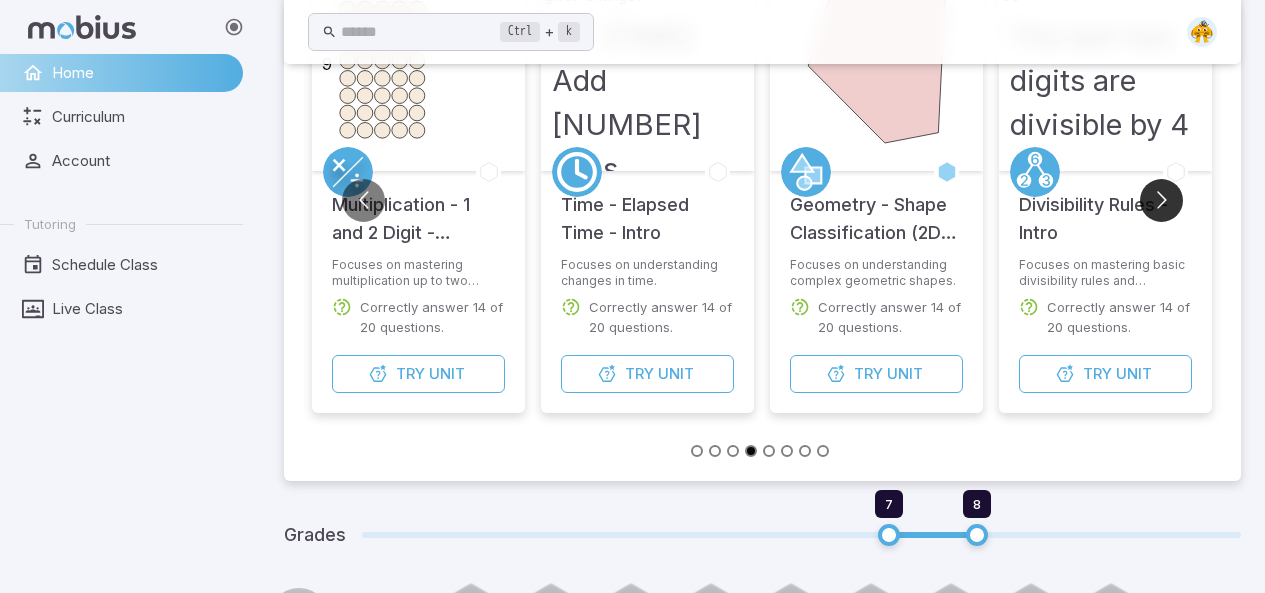 drag, startPoint x: 1159, startPoint y: 182, endPoint x: 1158, endPoint y: 193, distance: 11.045361 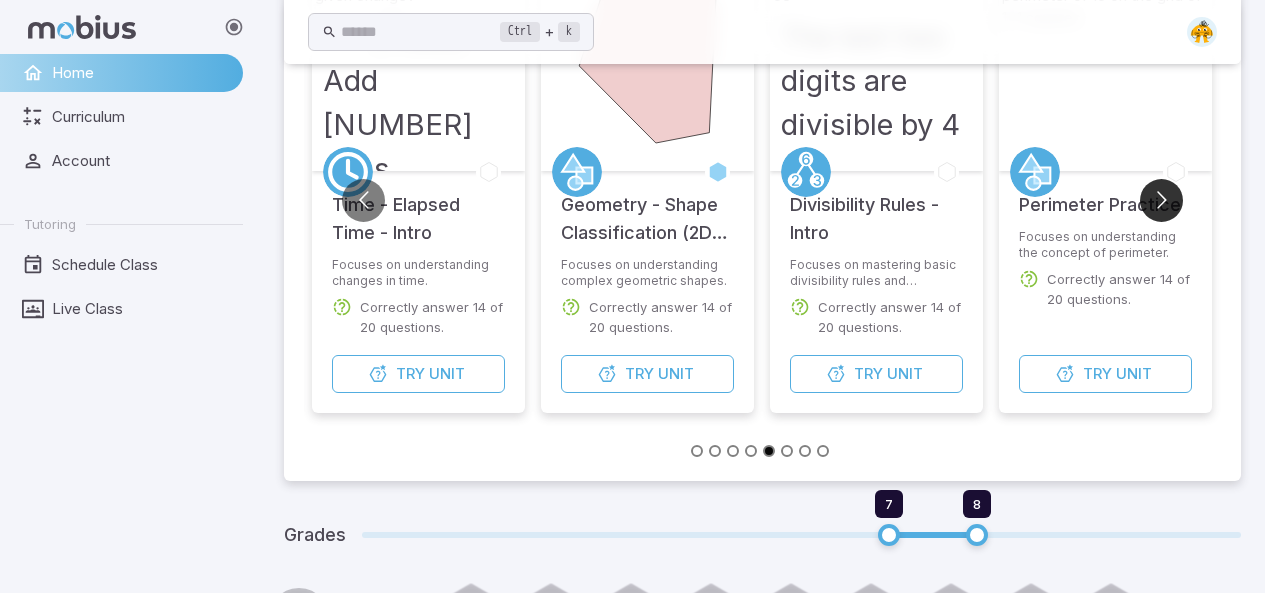 click at bounding box center [1161, 200] 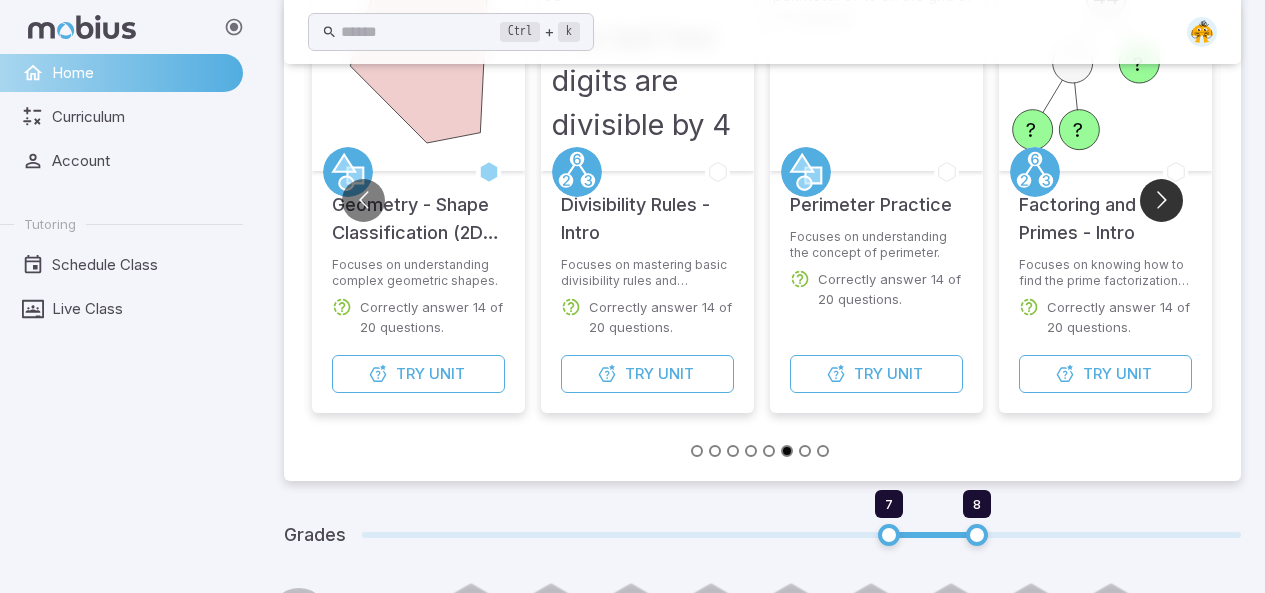 click at bounding box center (1161, 200) 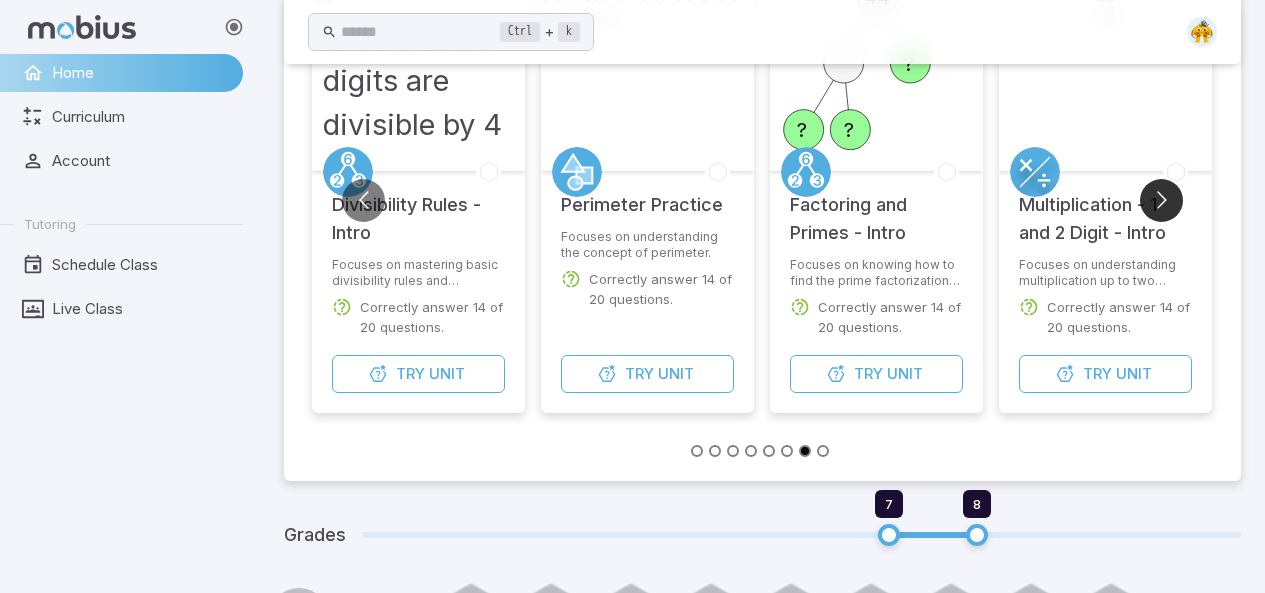 click at bounding box center [1161, 200] 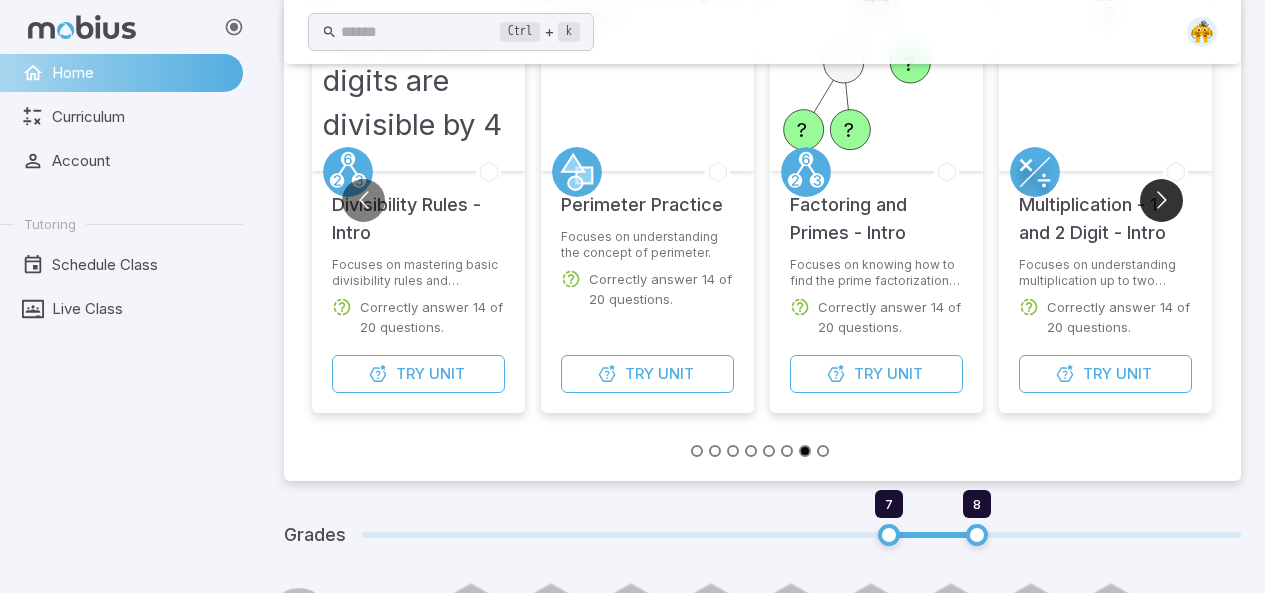 click at bounding box center [1161, 200] 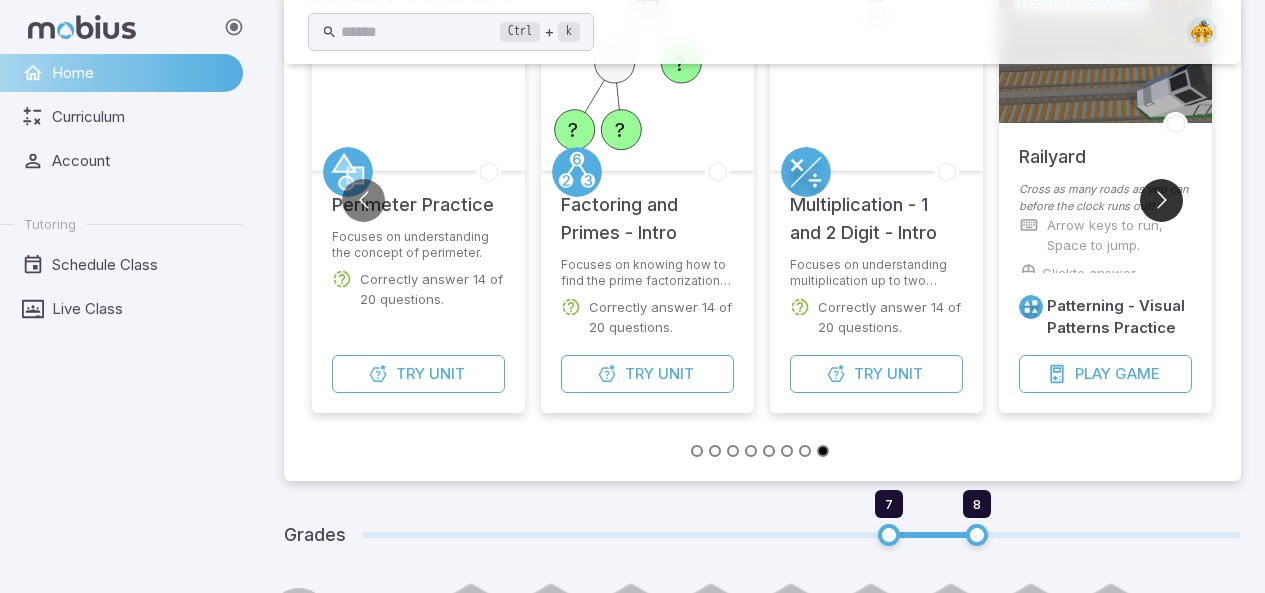 click at bounding box center [1161, 200] 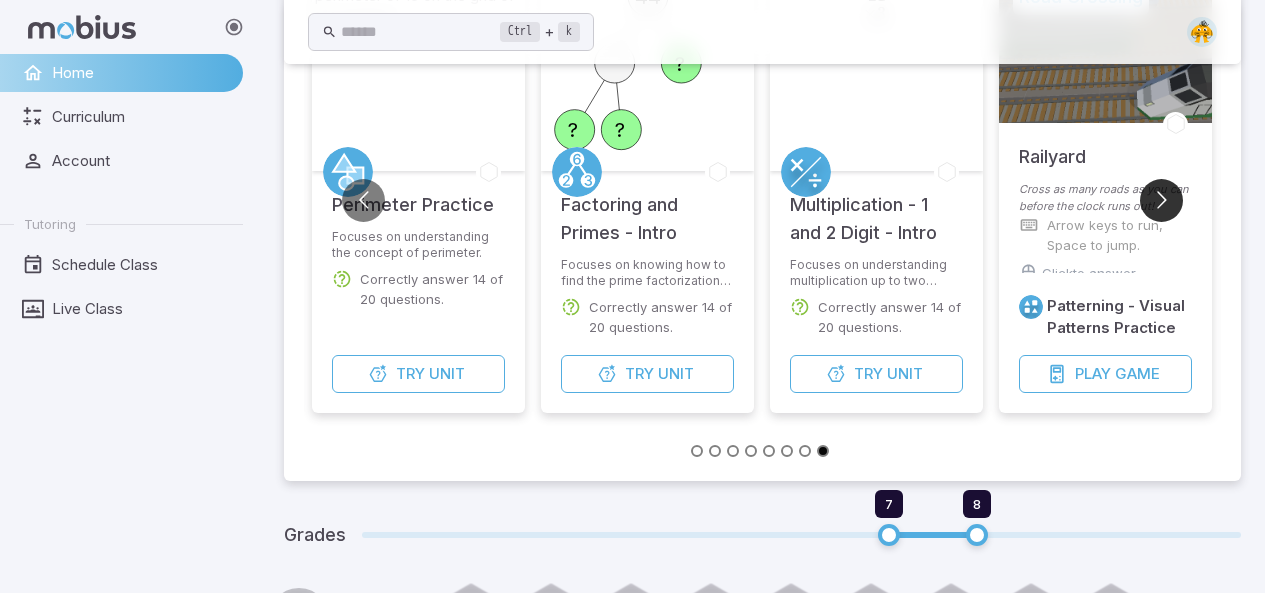 click at bounding box center [1161, 200] 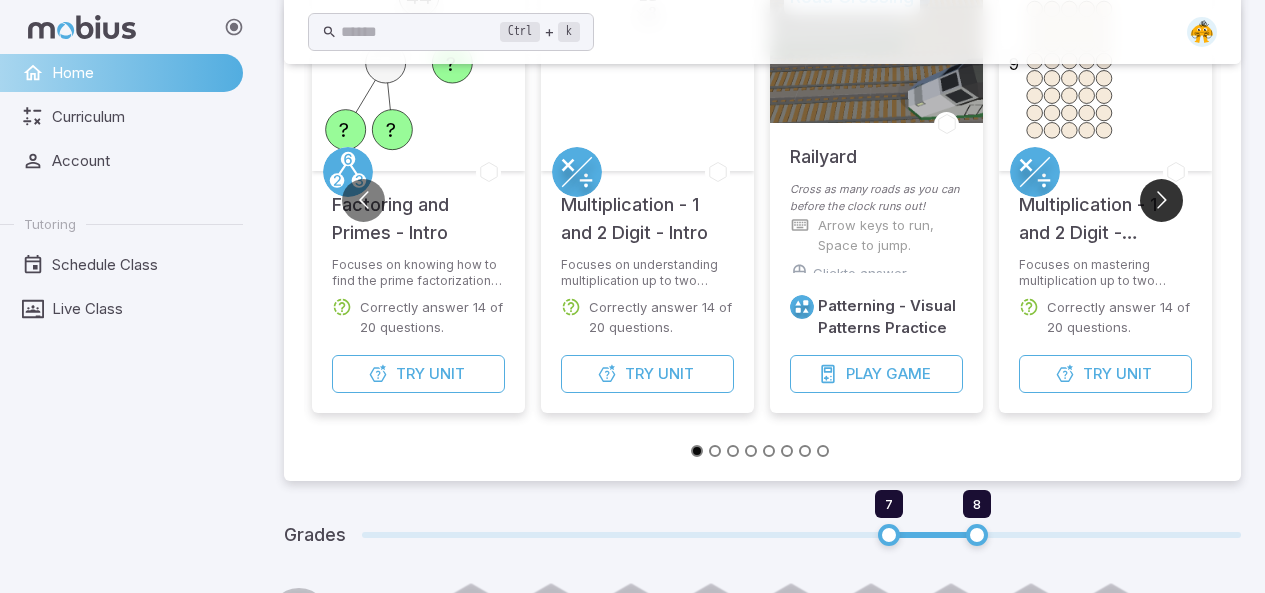 drag, startPoint x: 1142, startPoint y: 208, endPoint x: 1155, endPoint y: 191, distance: 21.400934 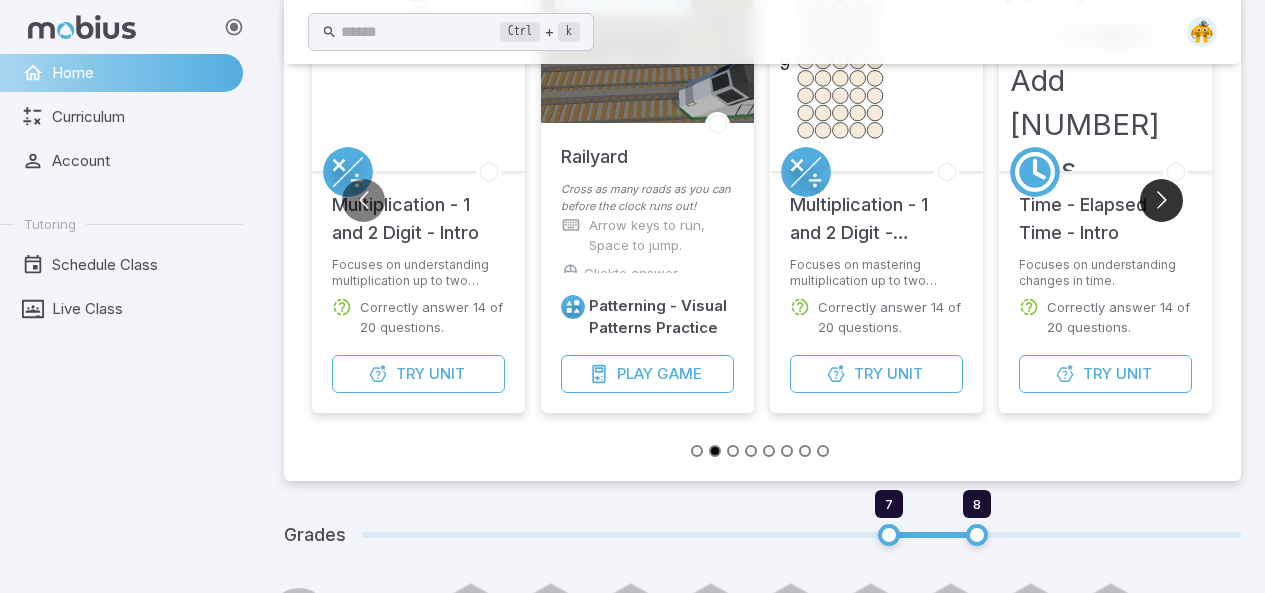 click at bounding box center [1161, 200] 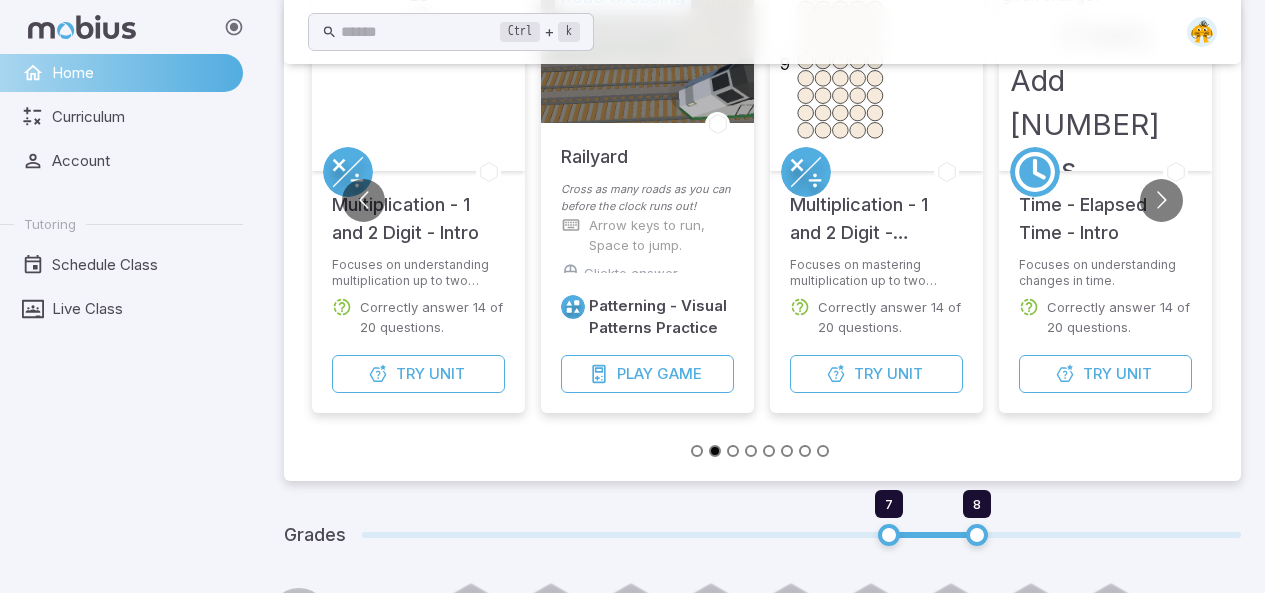drag, startPoint x: 941, startPoint y: 218, endPoint x: 902, endPoint y: 209, distance: 40.024994 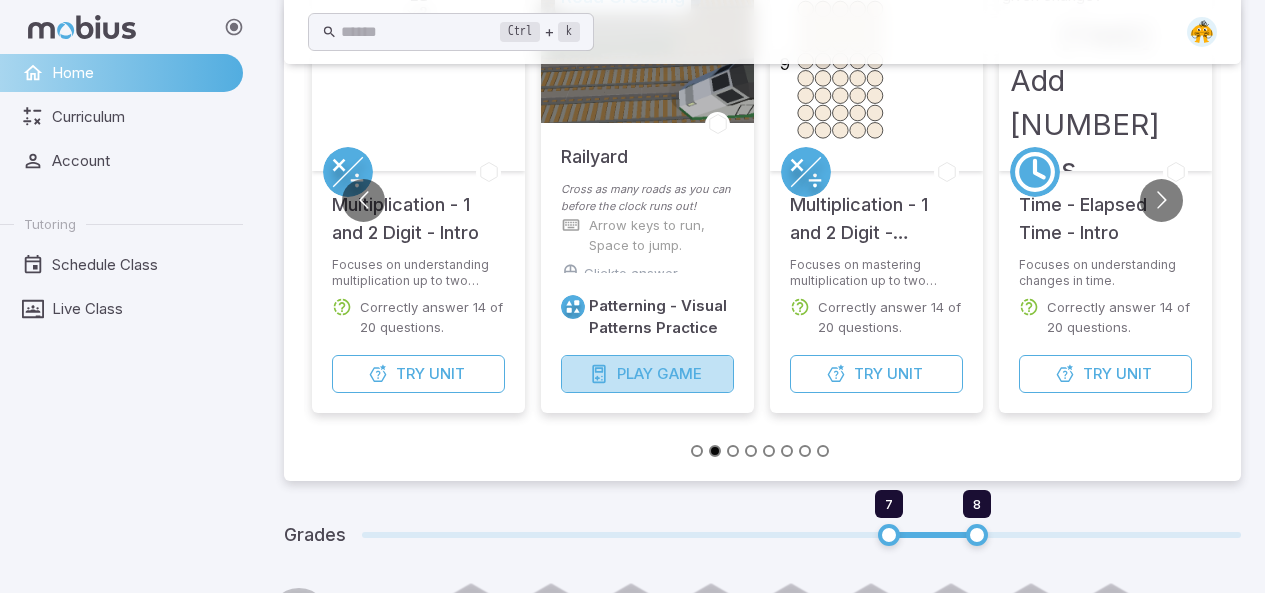 click on "Play Game" at bounding box center (647, 374) 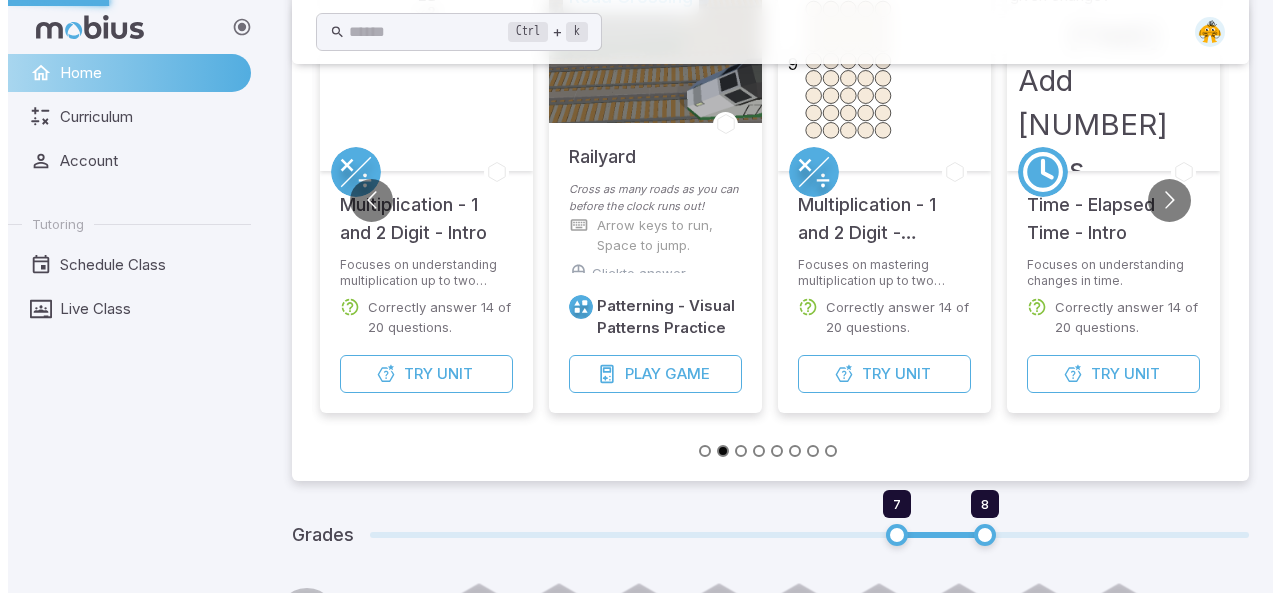 scroll, scrollTop: 0, scrollLeft: 0, axis: both 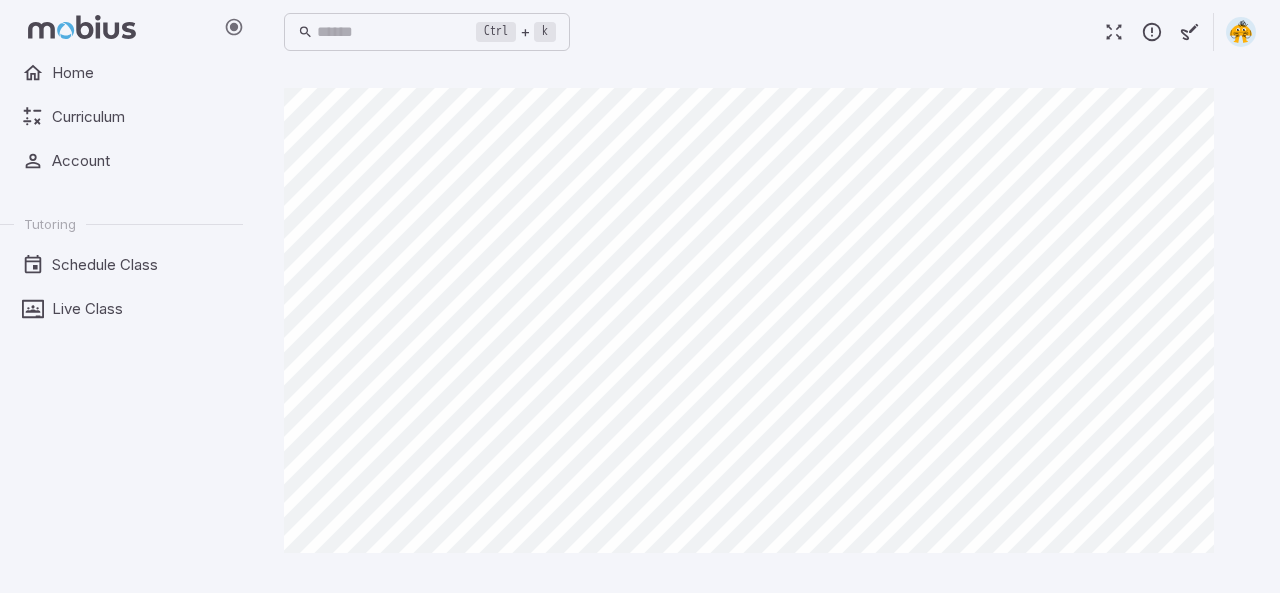 drag, startPoint x: 0, startPoint y: 586, endPoint x: 0, endPoint y: 604, distance: 18 